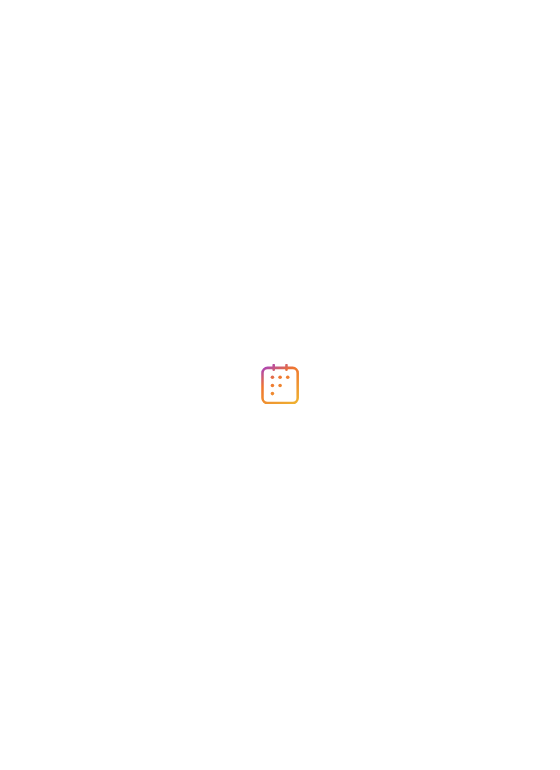 scroll, scrollTop: 0, scrollLeft: 0, axis: both 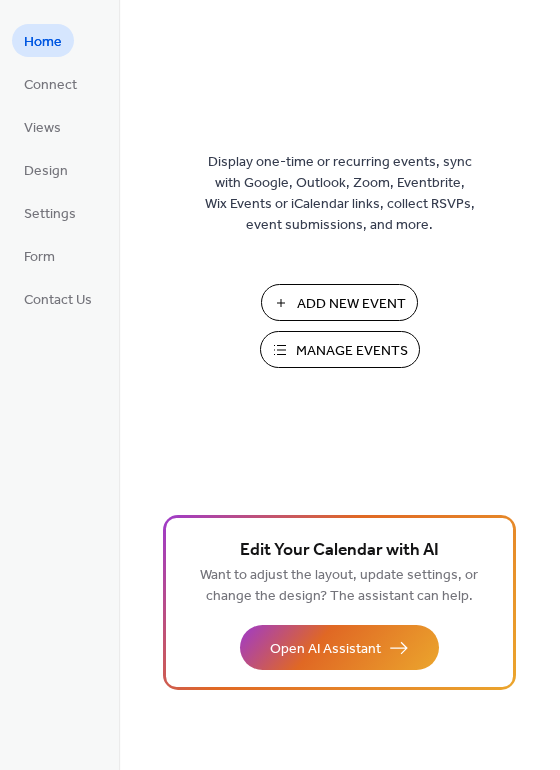 click on "Add New Event" at bounding box center [351, 304] 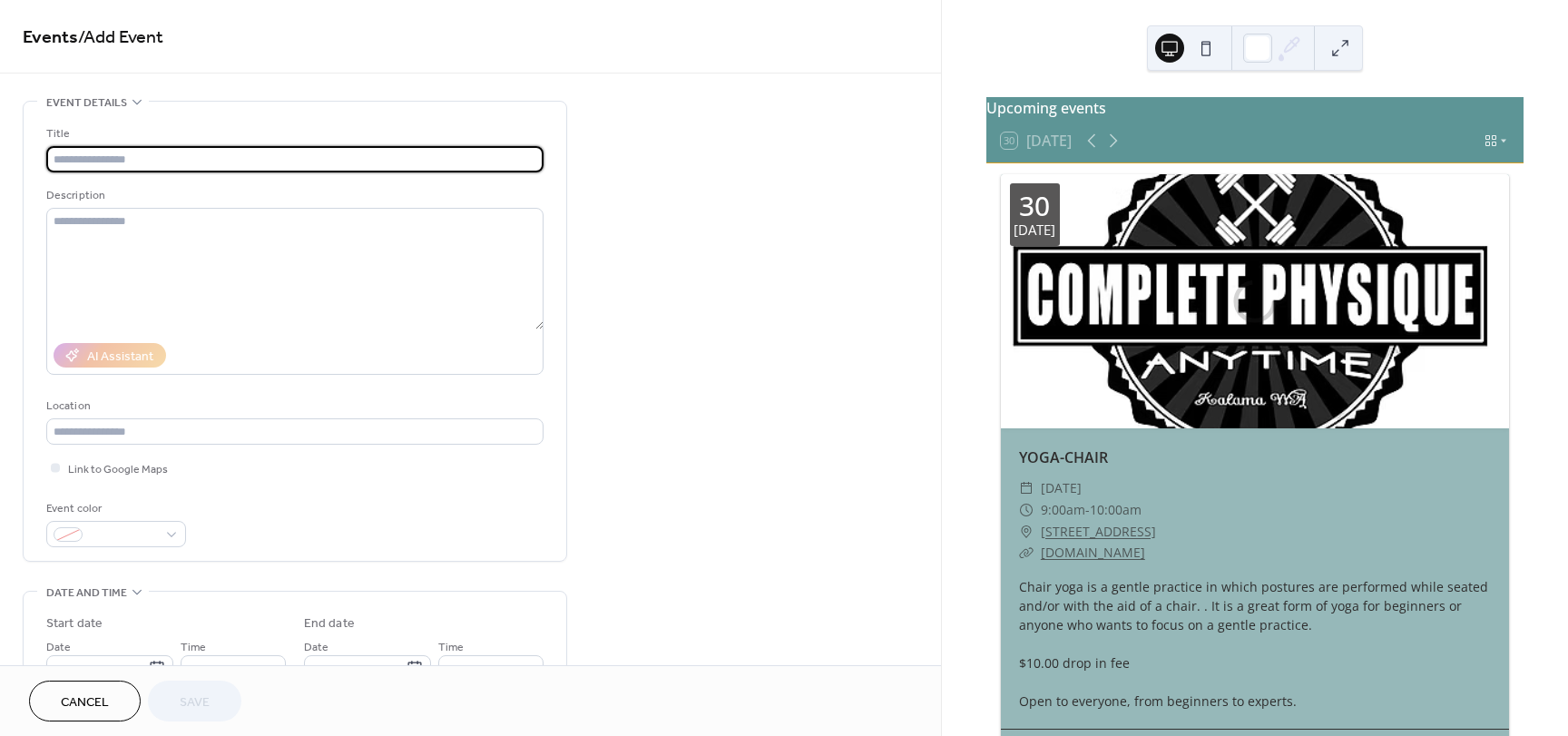 scroll, scrollTop: 0, scrollLeft: 0, axis: both 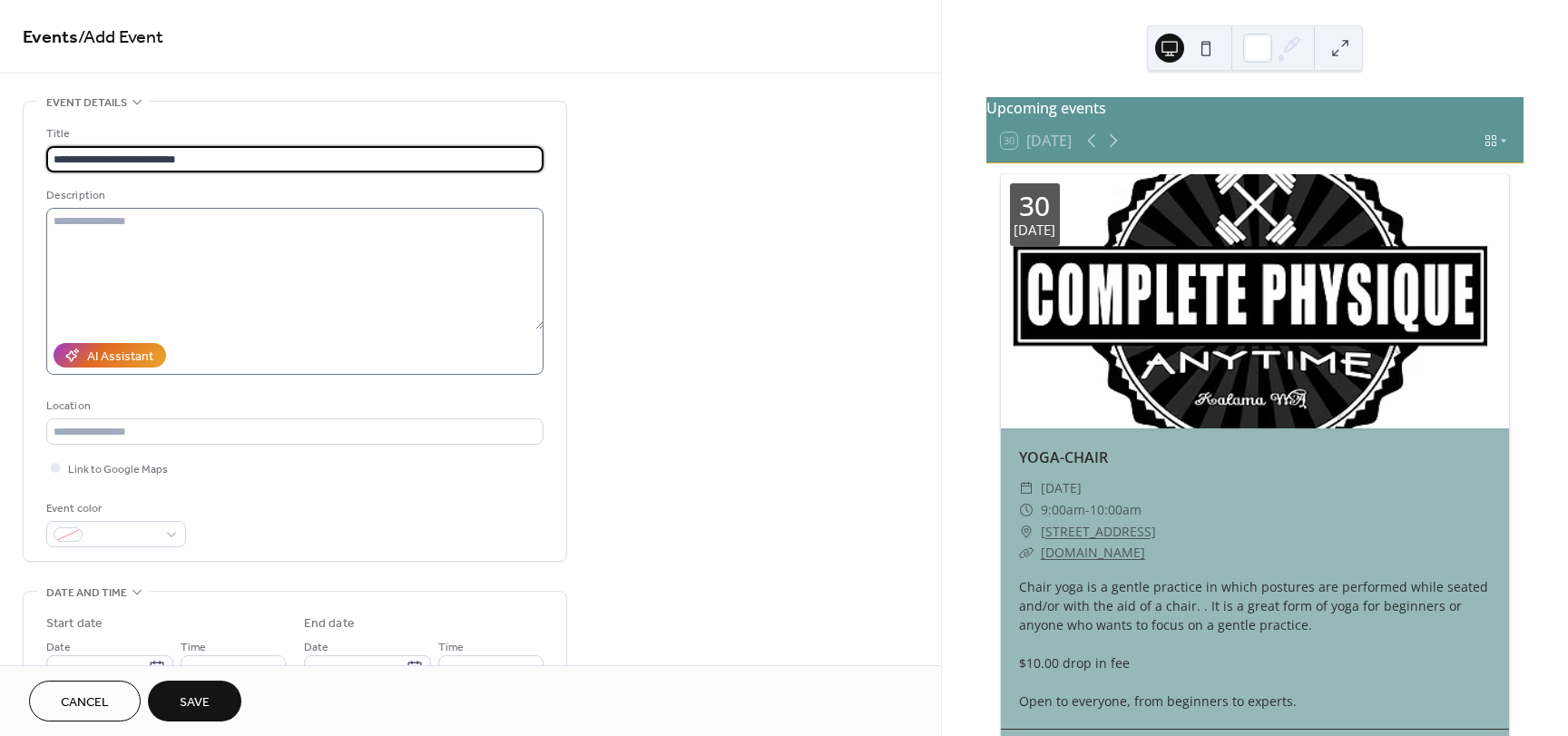type on "**********" 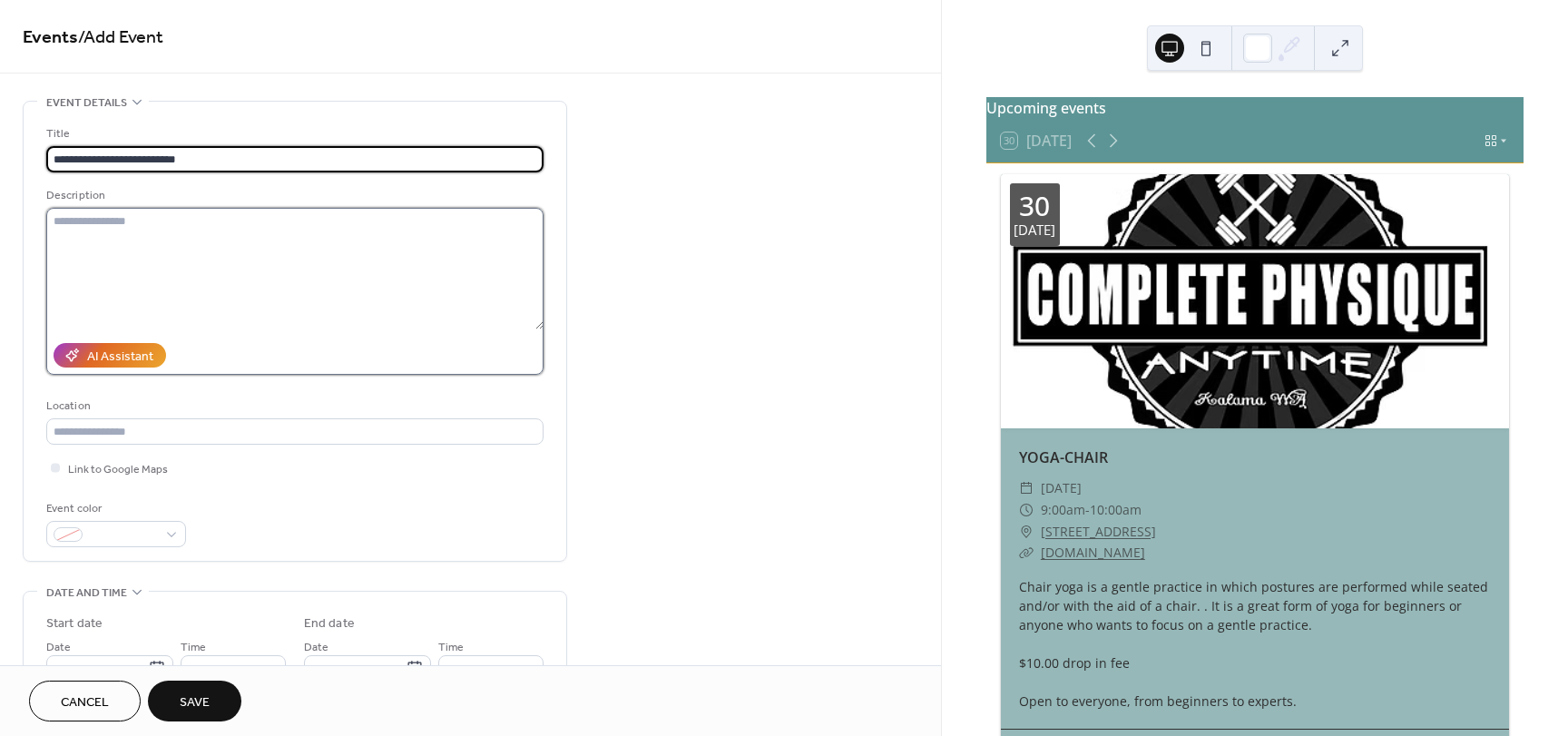 click at bounding box center [295, 269] 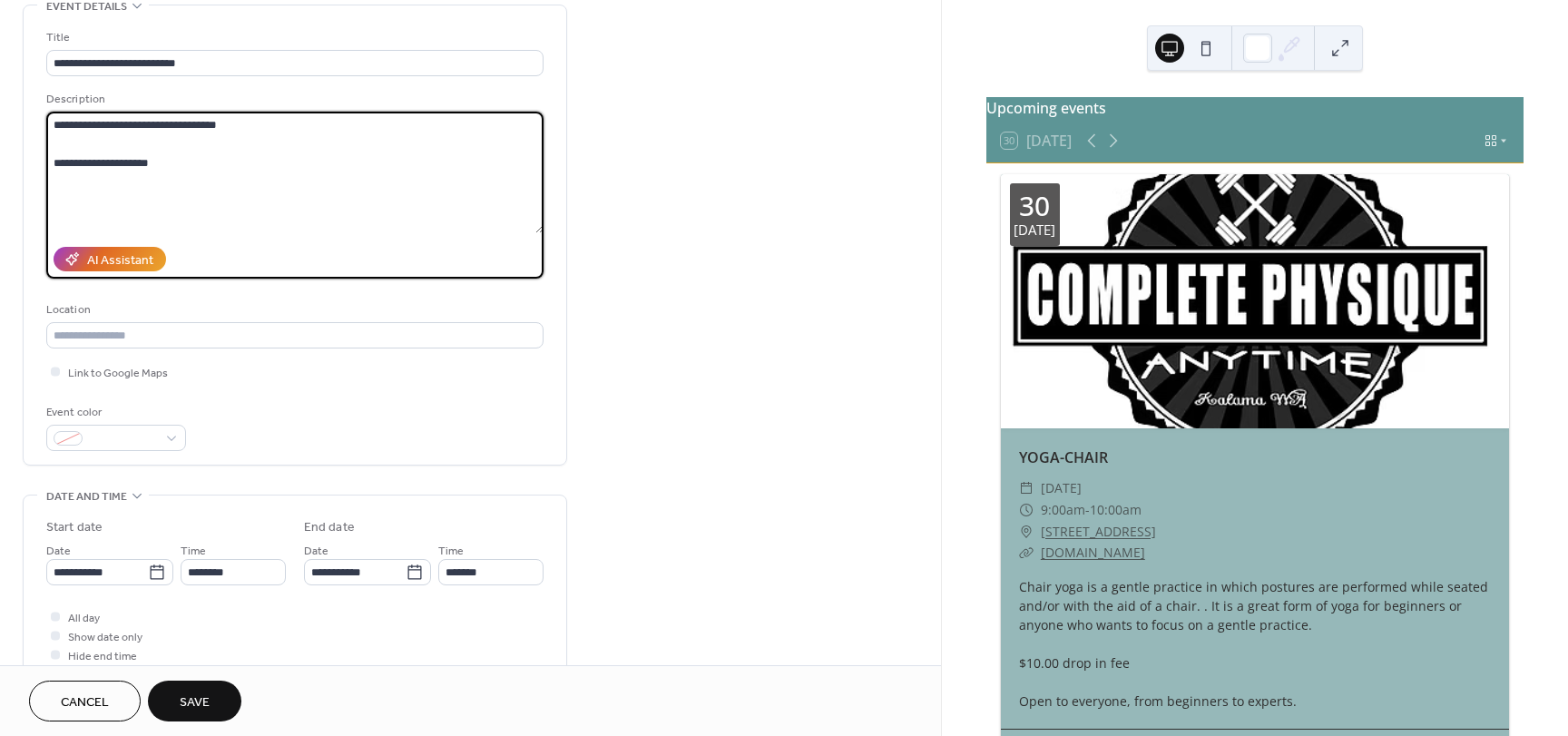 scroll, scrollTop: 182, scrollLeft: 0, axis: vertical 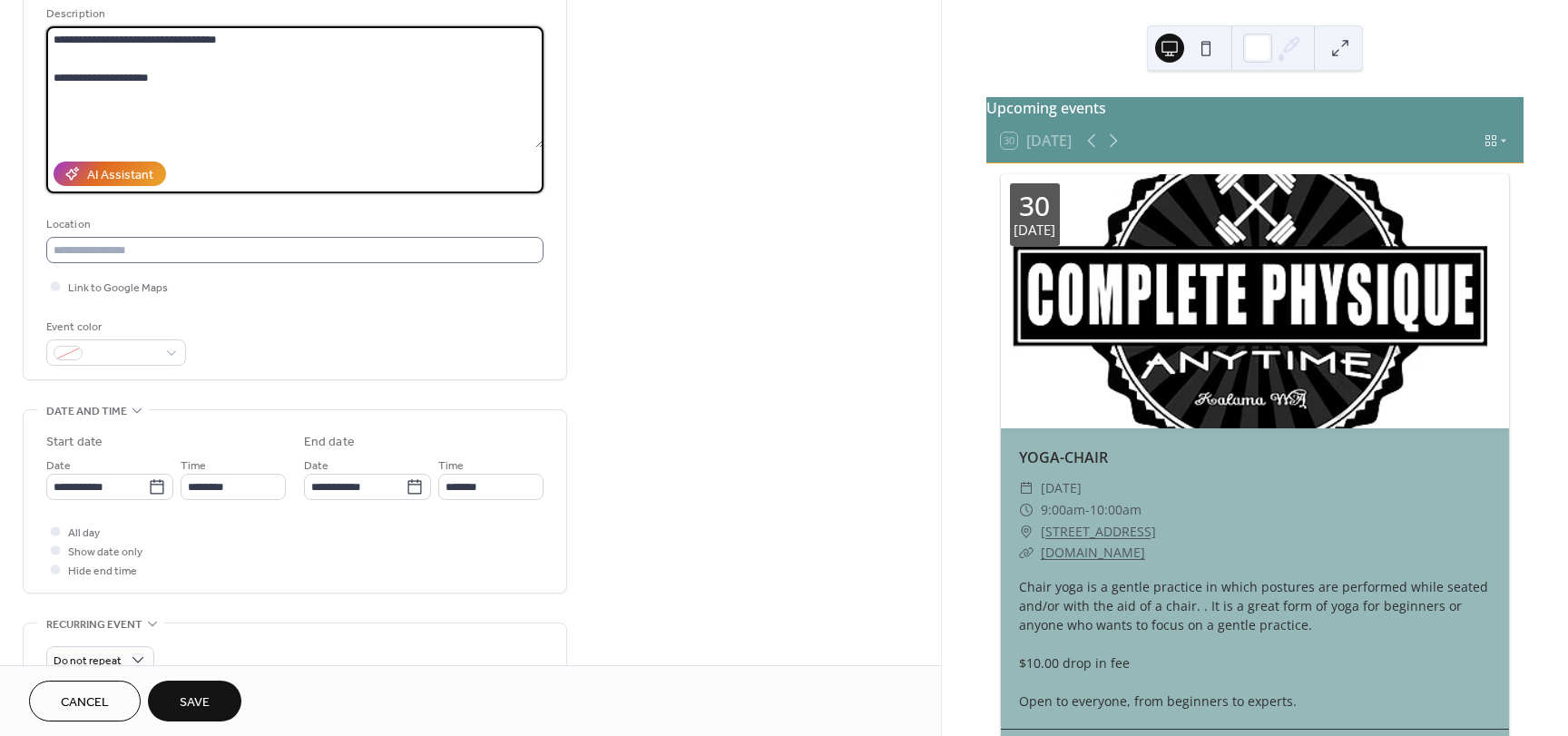 type on "**********" 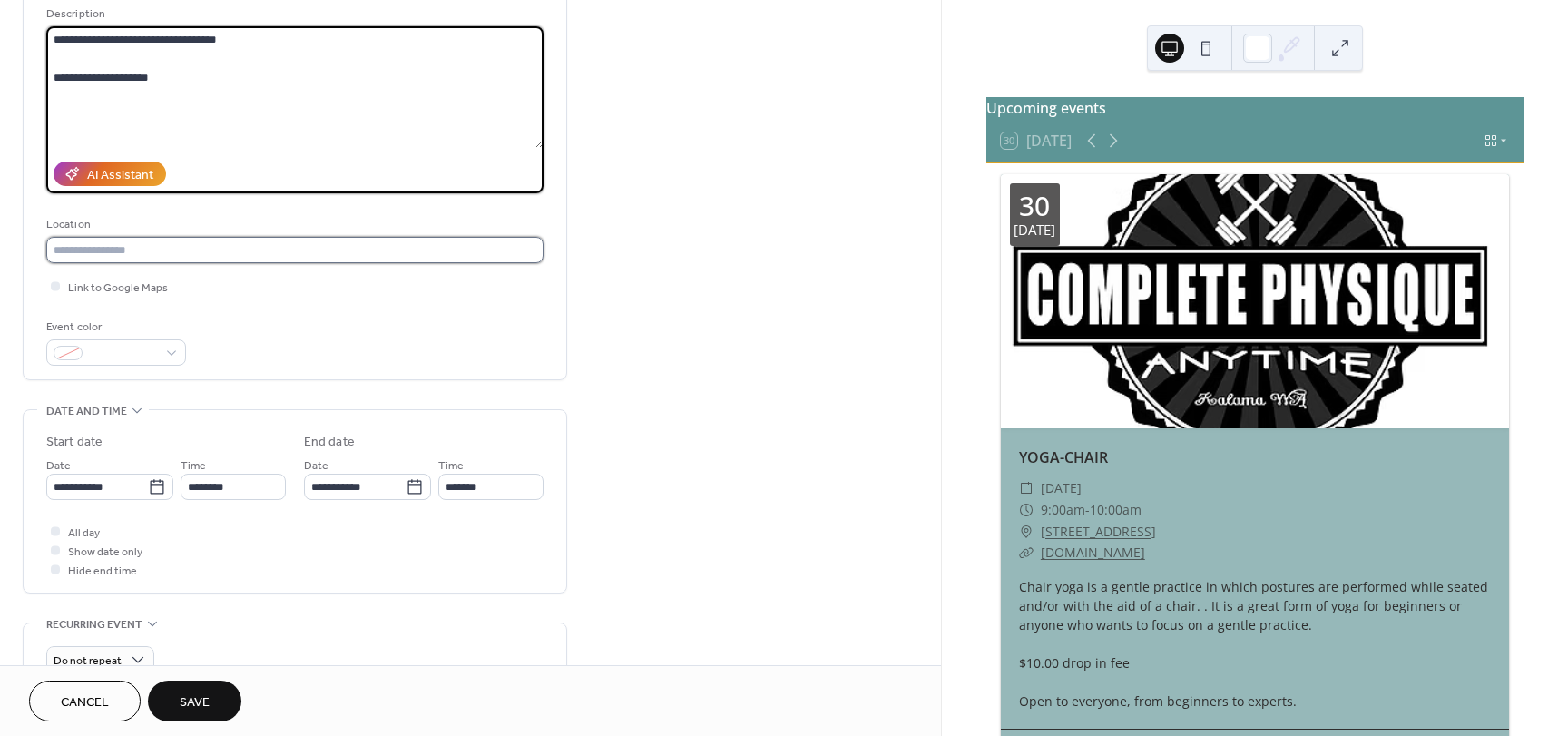 click at bounding box center (295, 250) 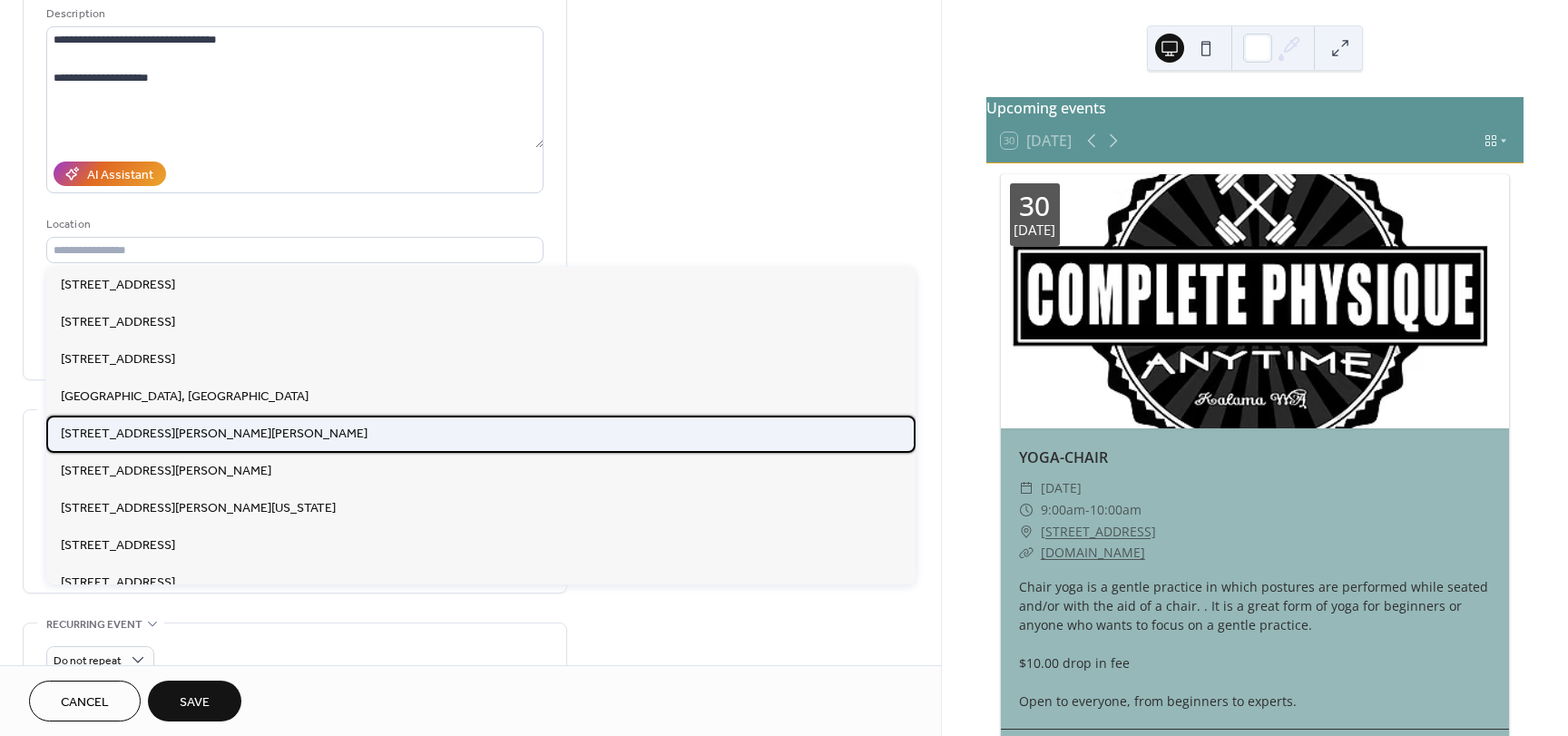 click on "215 N Hendrickson Drive Kalama, WA, 98625" at bounding box center [214, 434] 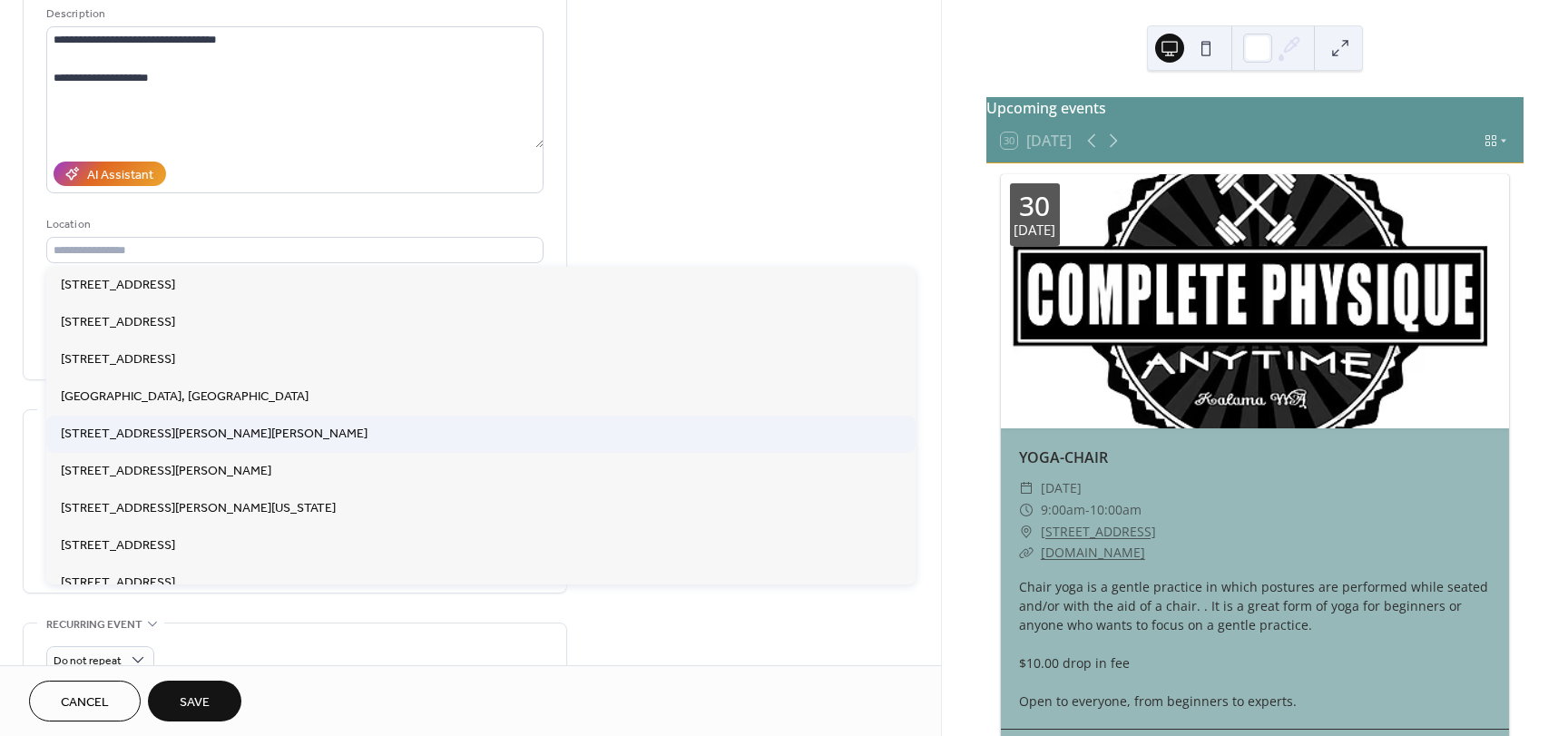 type on "**********" 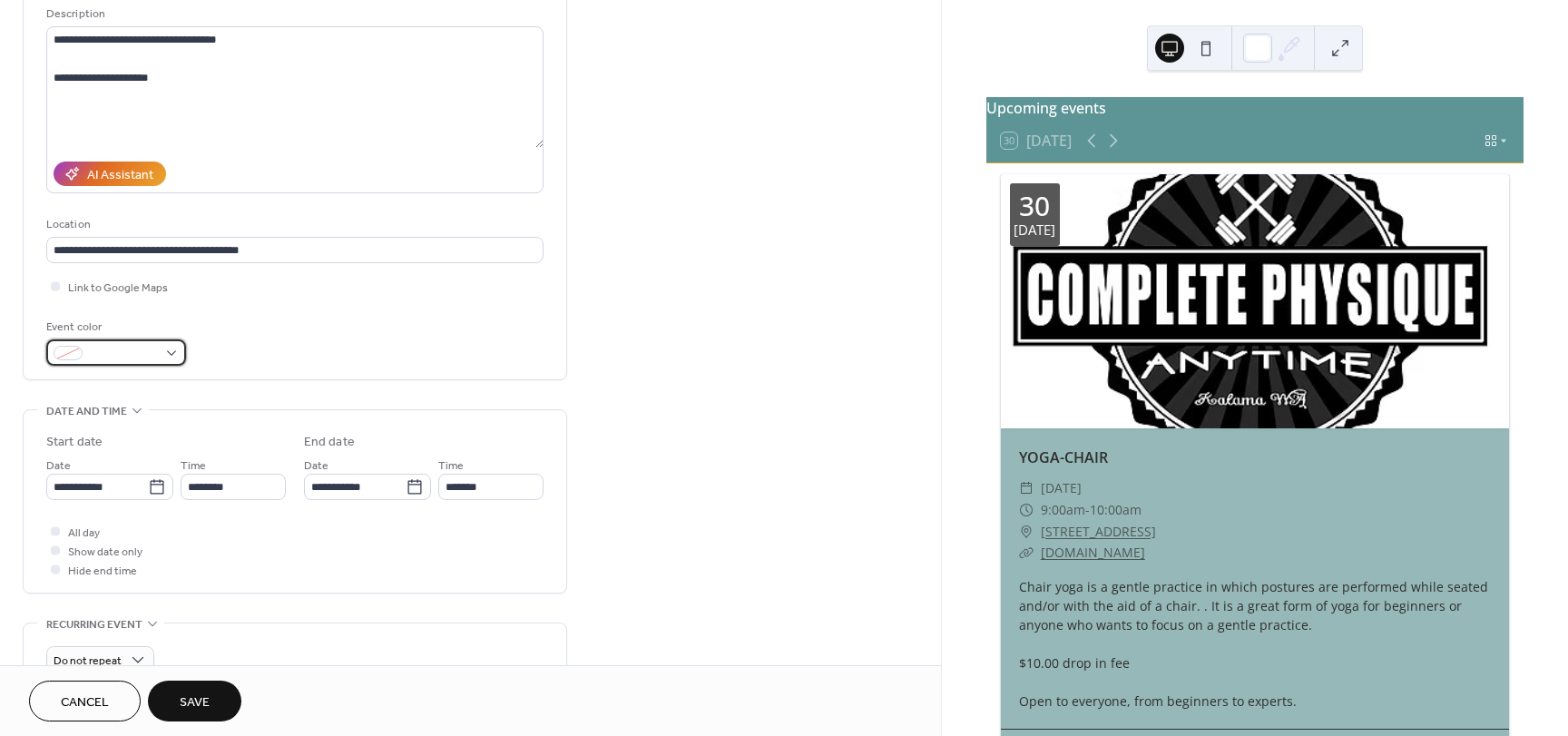click at bounding box center [116, 352] 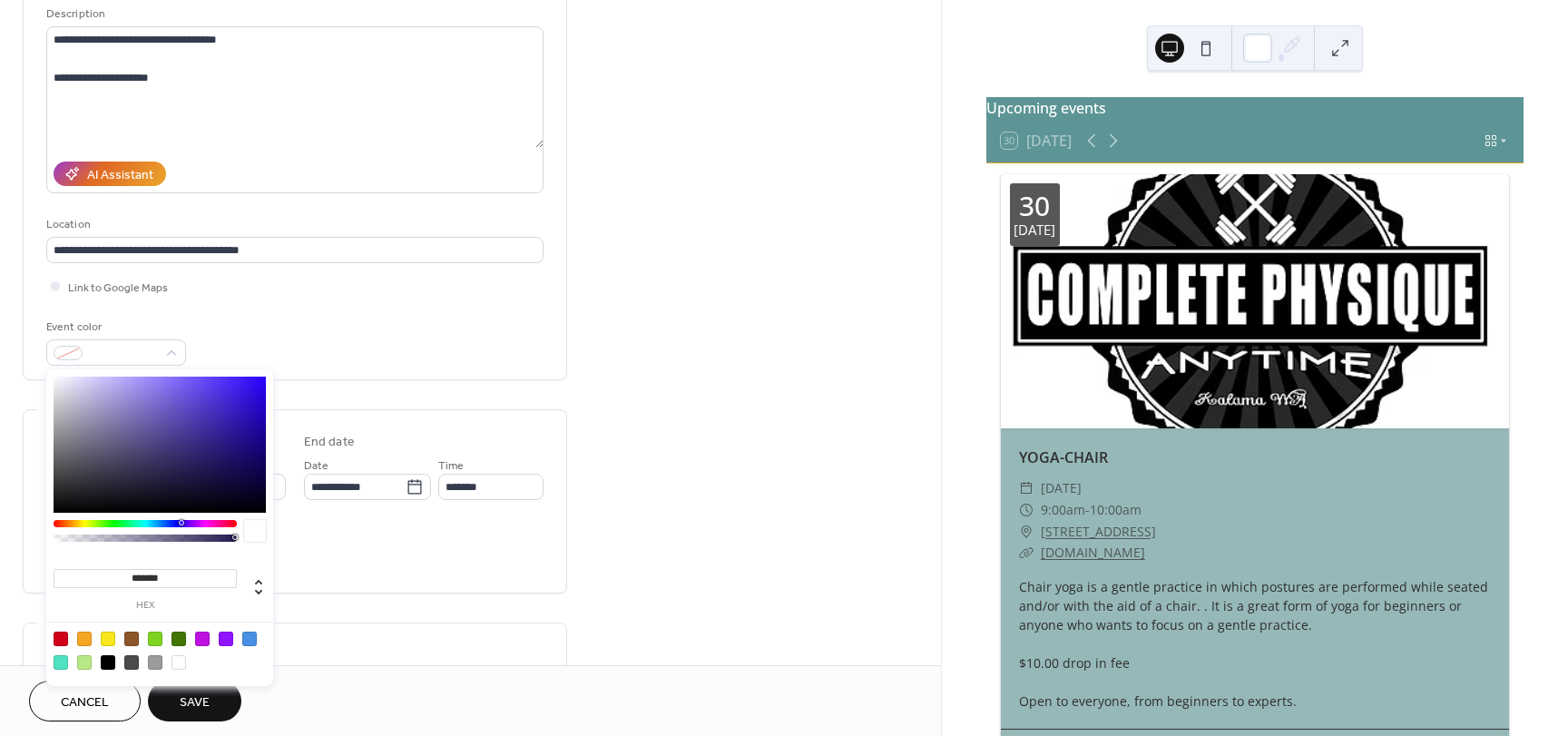 type on "*******" 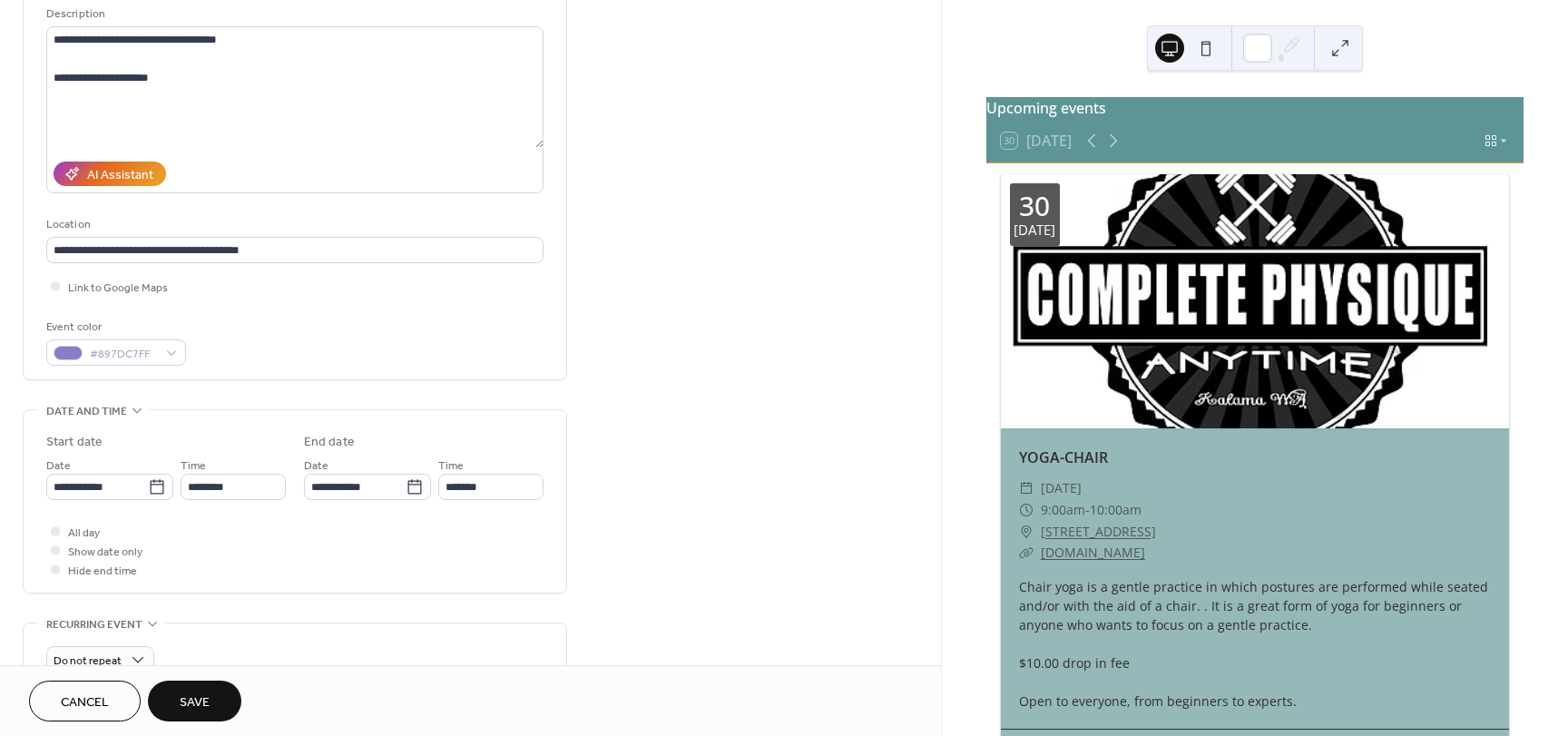 click on "**********" at bounding box center [295, 572] 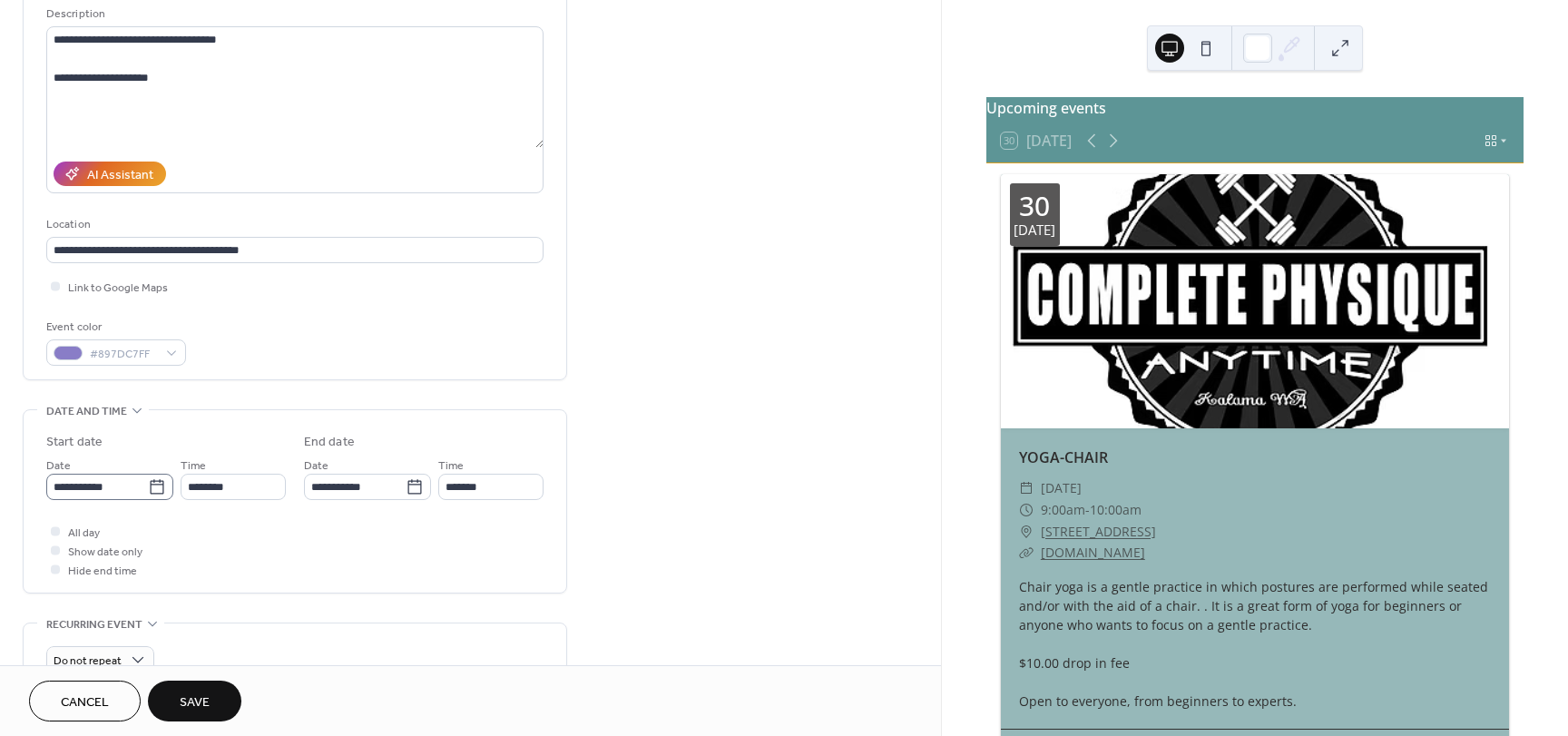 click 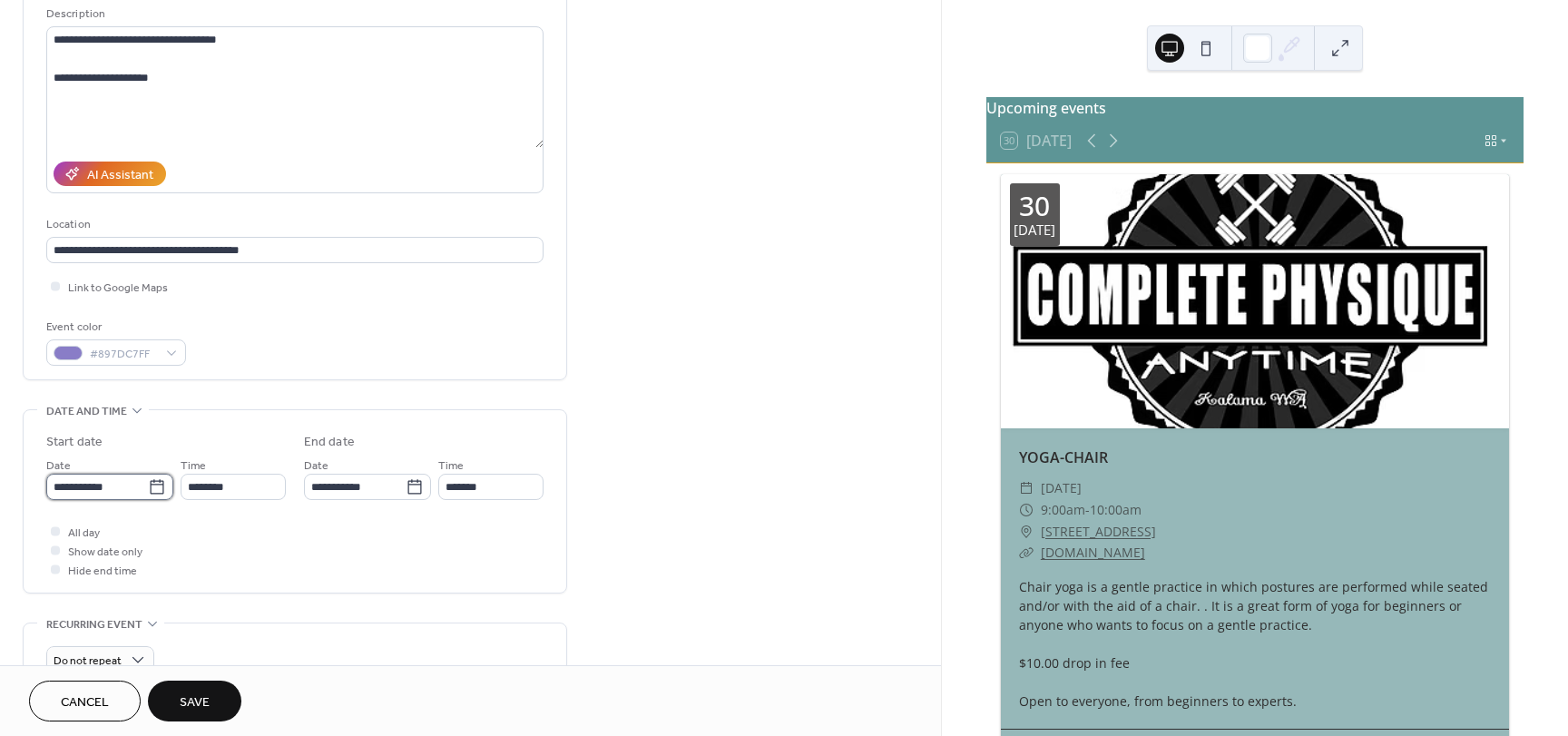 click on "**********" at bounding box center (97, 486) 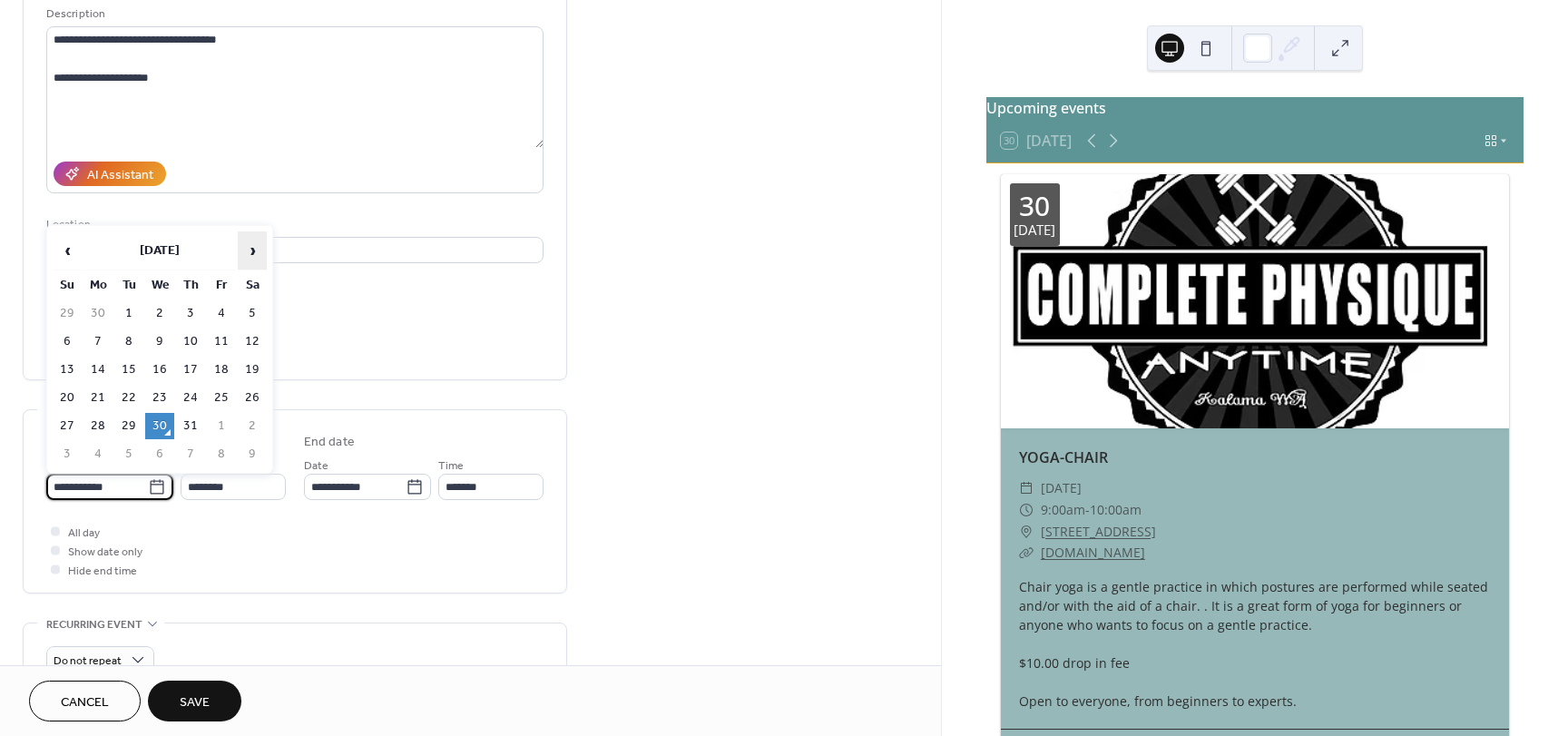 click on "›" at bounding box center [252, 250] 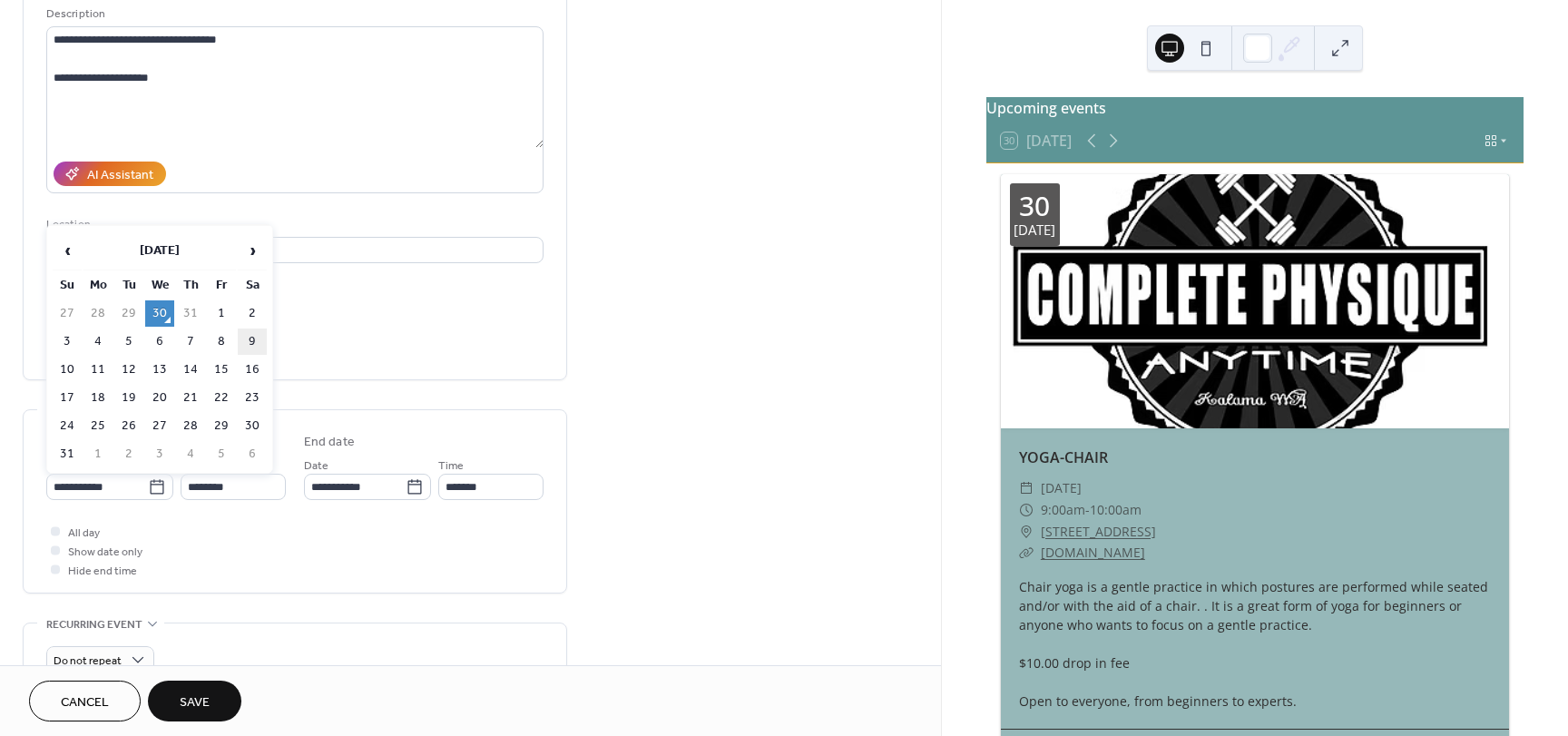 click on "9" at bounding box center [252, 341] 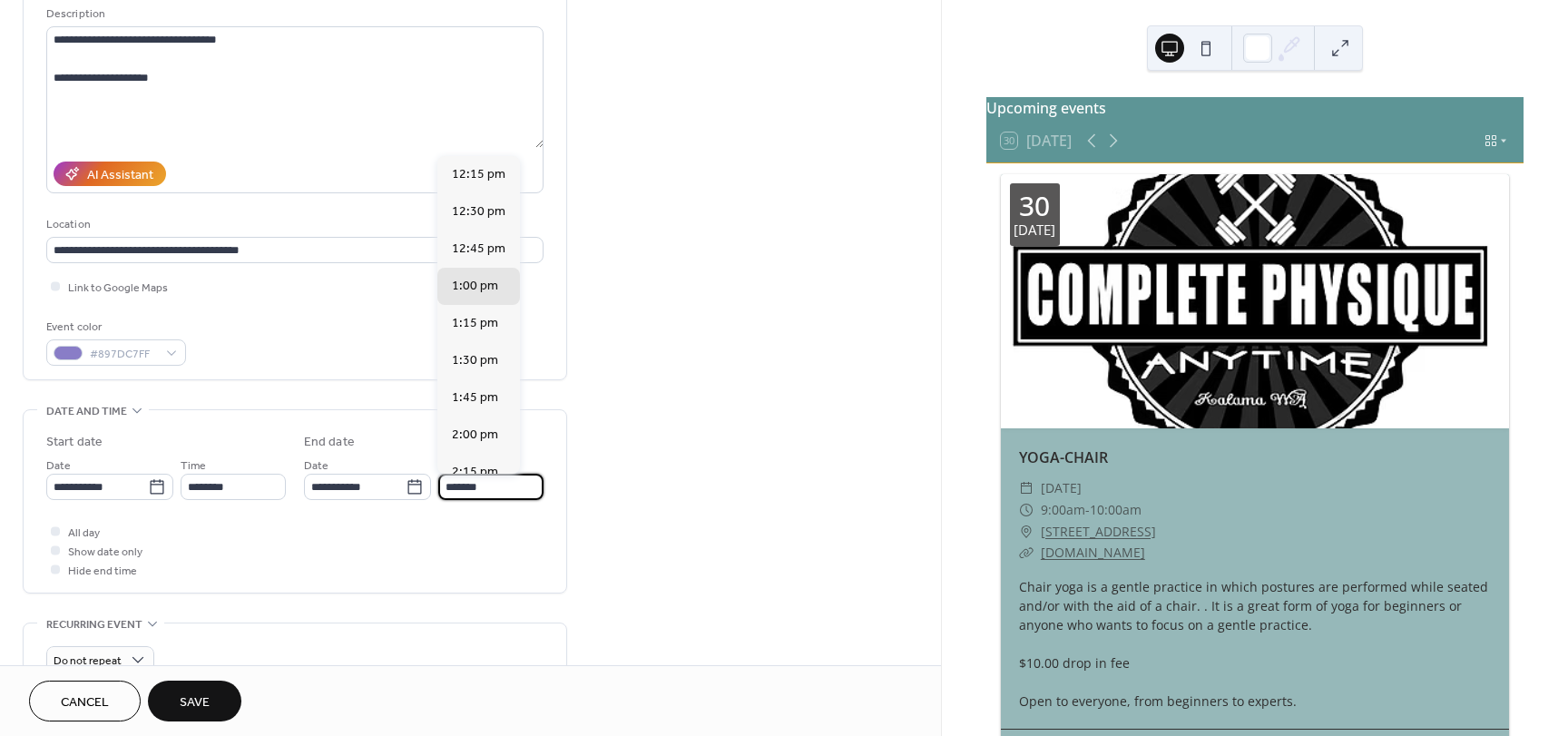 click on "*******" at bounding box center (491, 486) 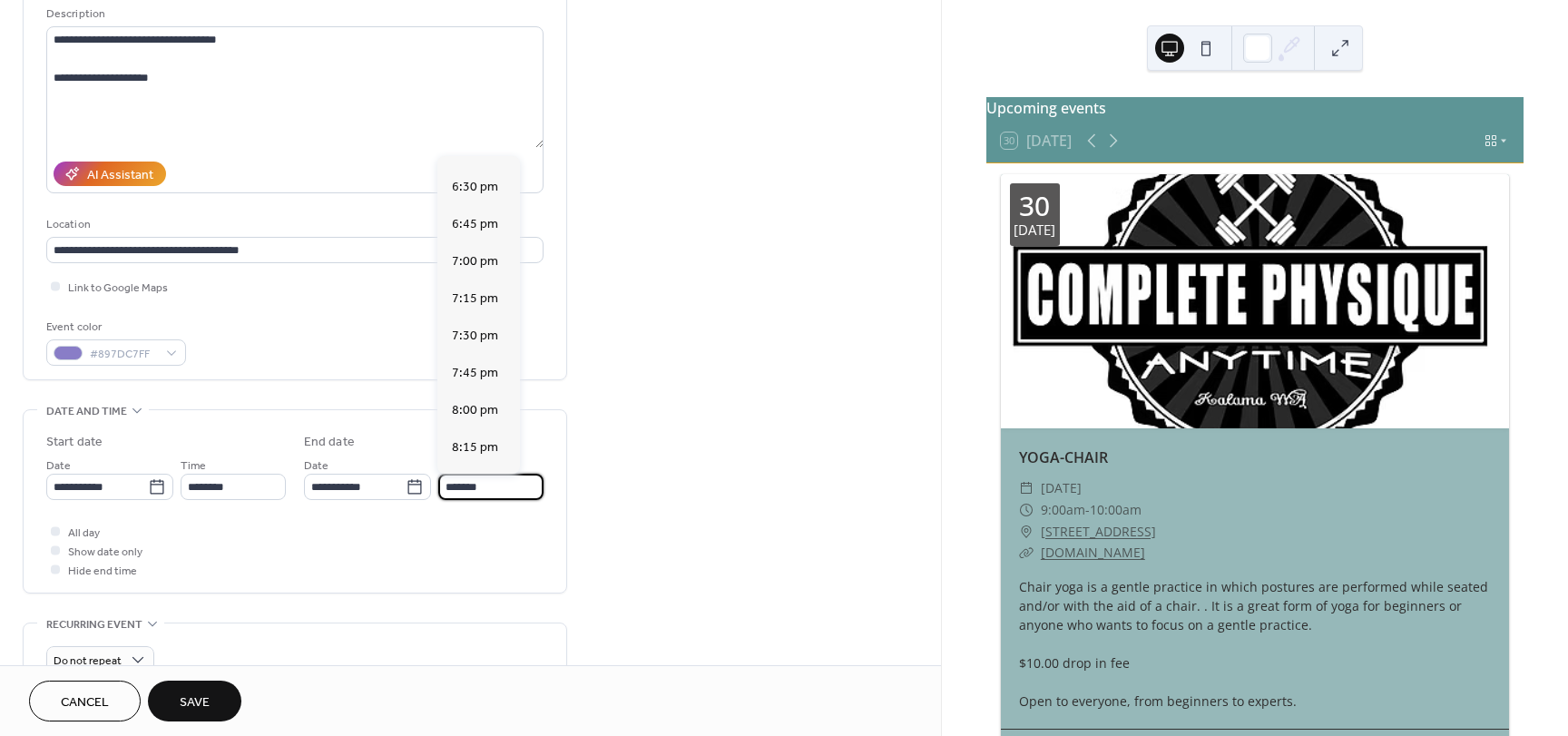 scroll, scrollTop: 998, scrollLeft: 0, axis: vertical 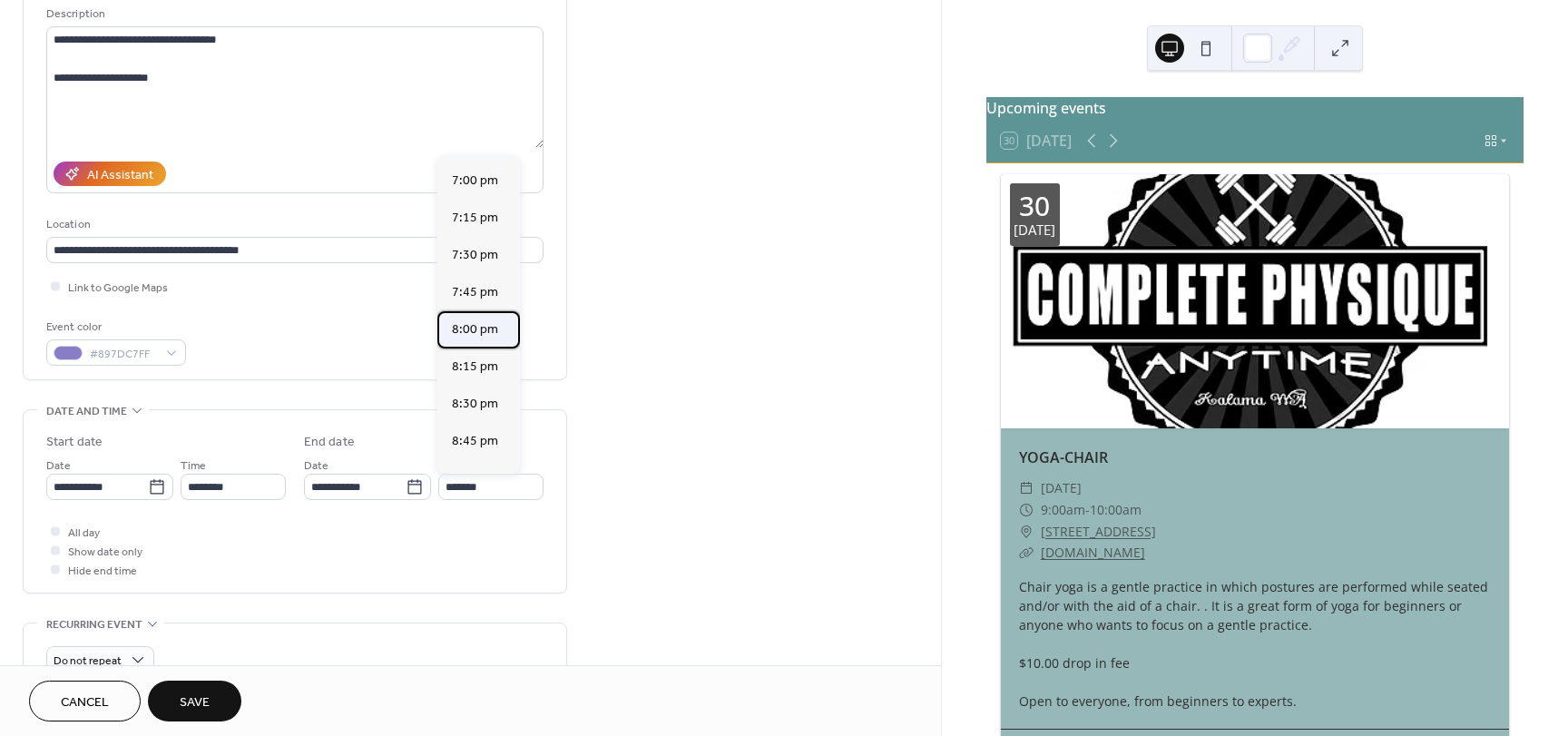 click on "8:00 pm" at bounding box center (475, 329) 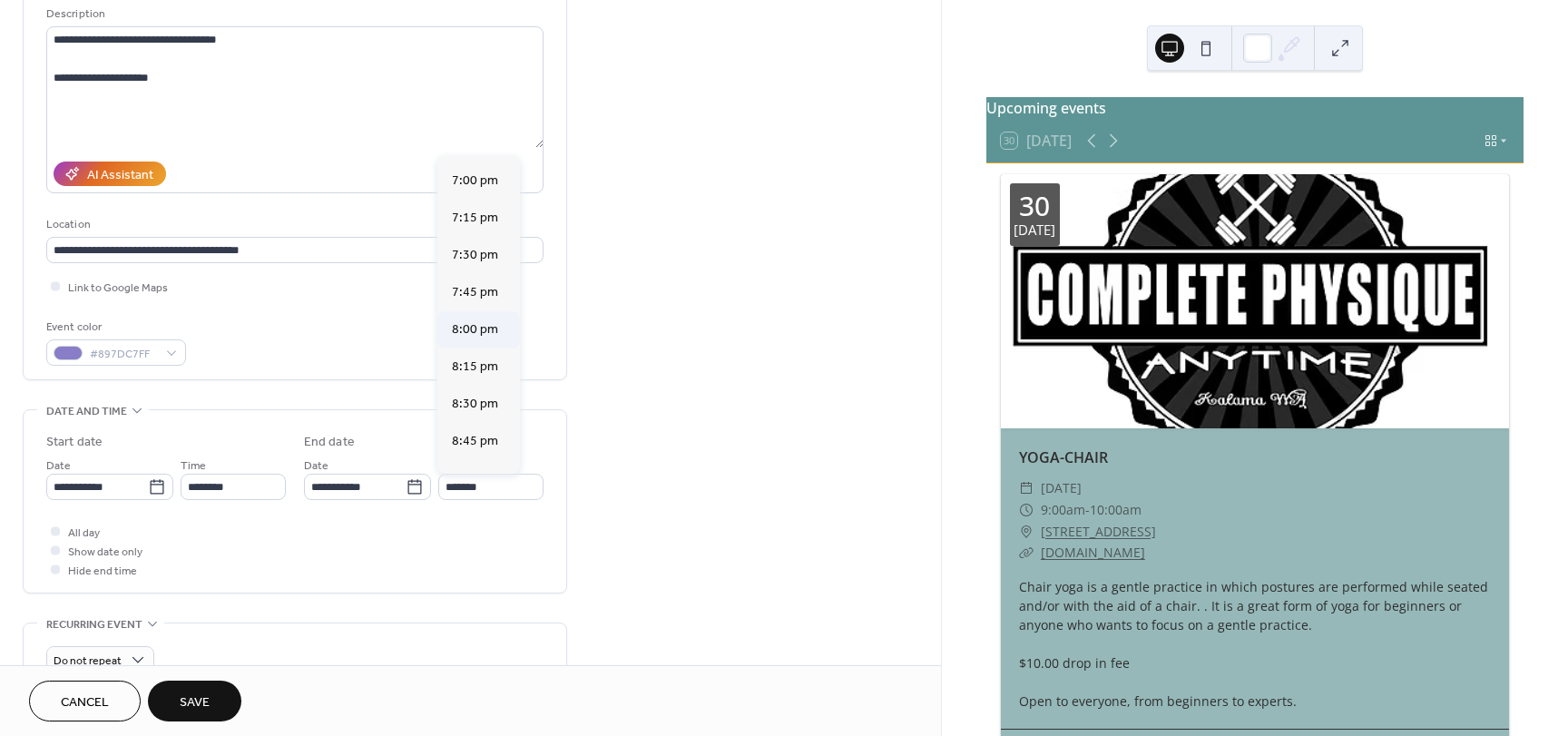 type on "*******" 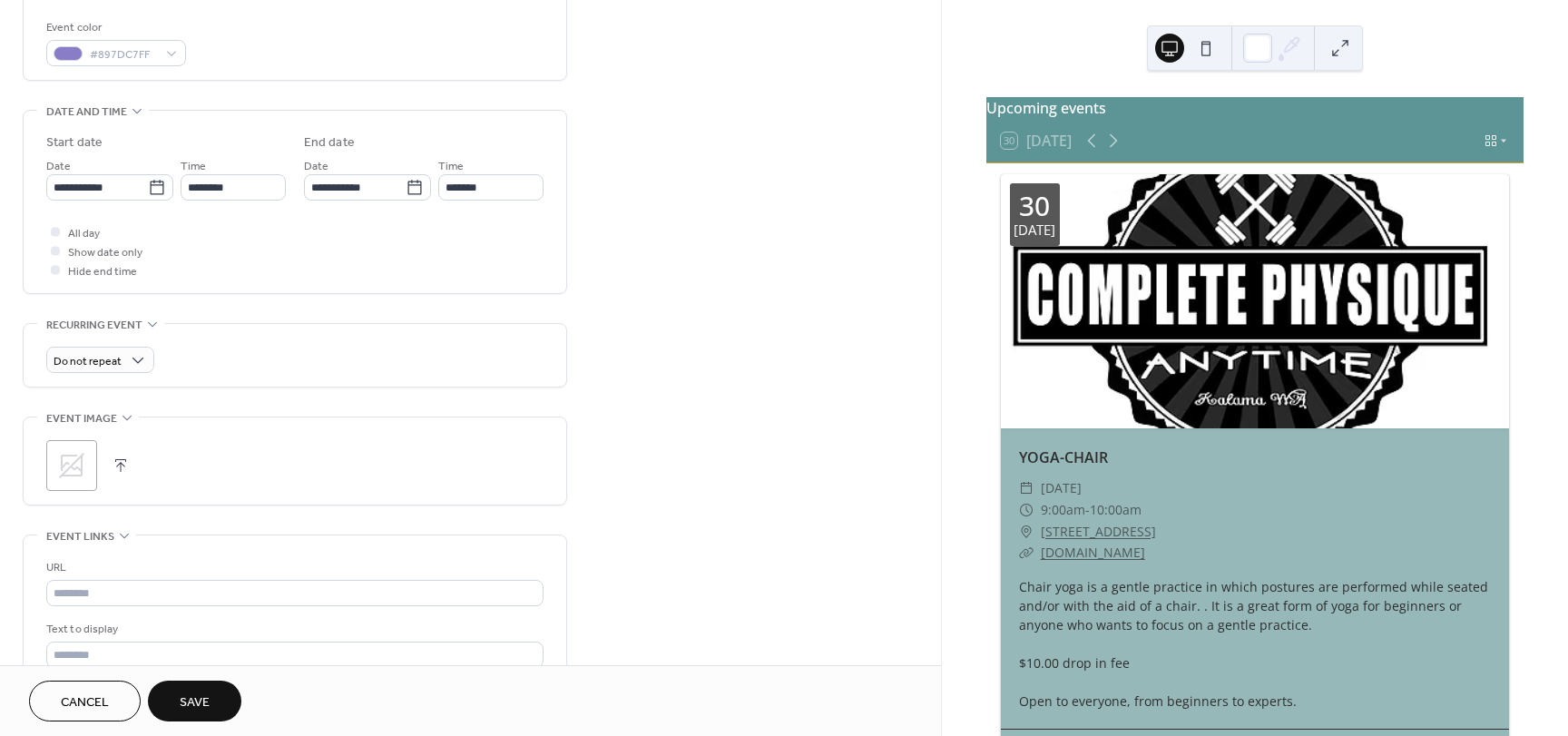 scroll, scrollTop: 545, scrollLeft: 0, axis: vertical 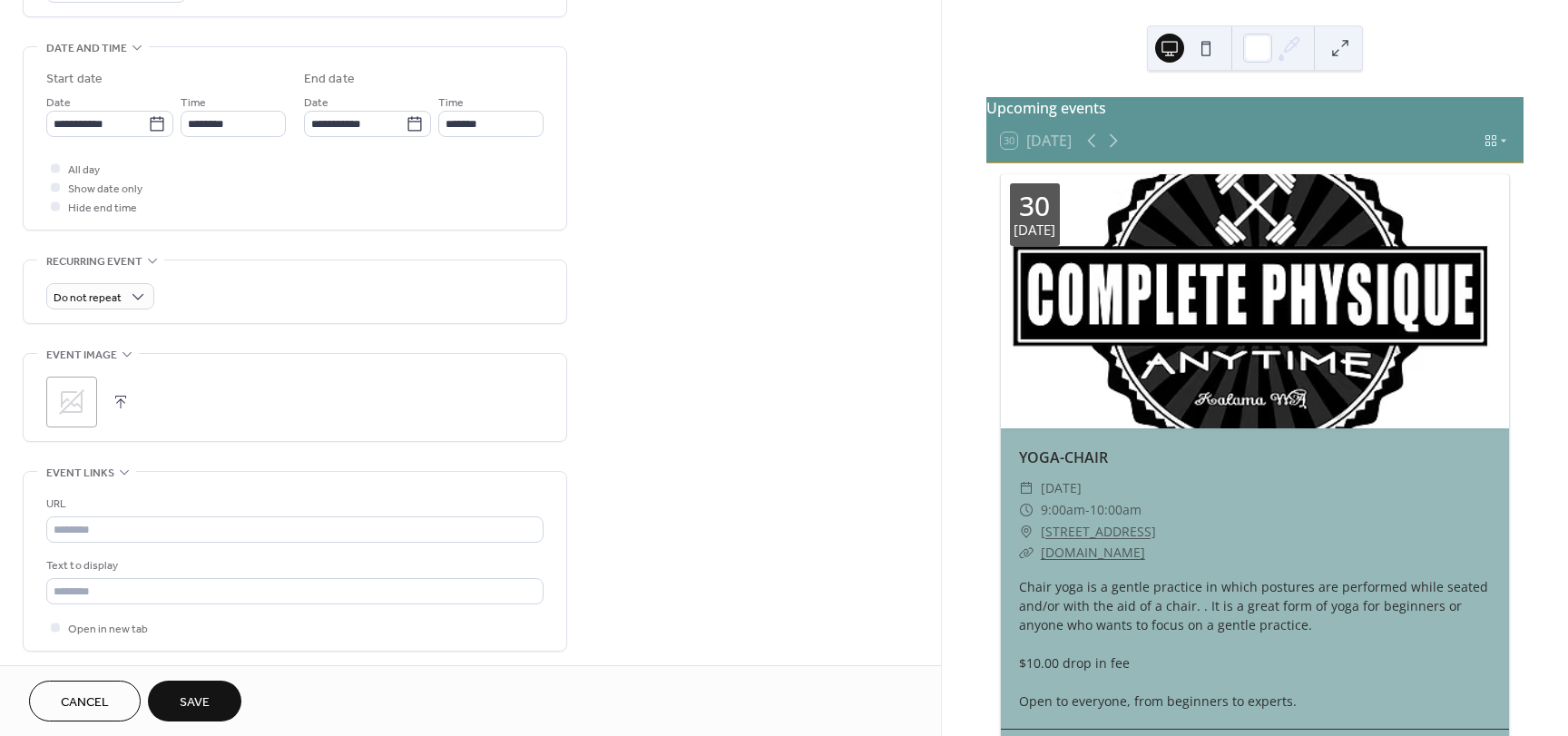 click 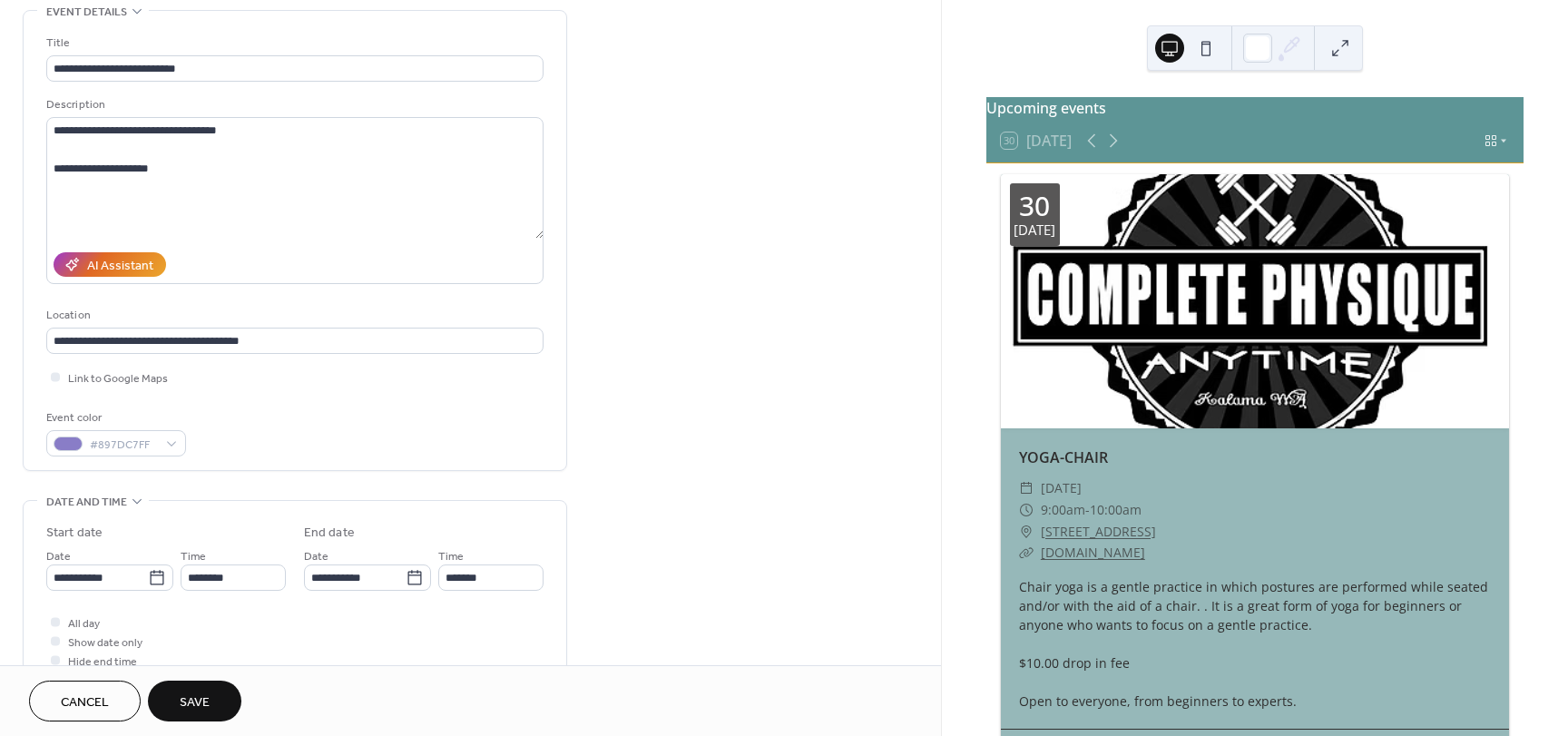 scroll, scrollTop: 0, scrollLeft: 0, axis: both 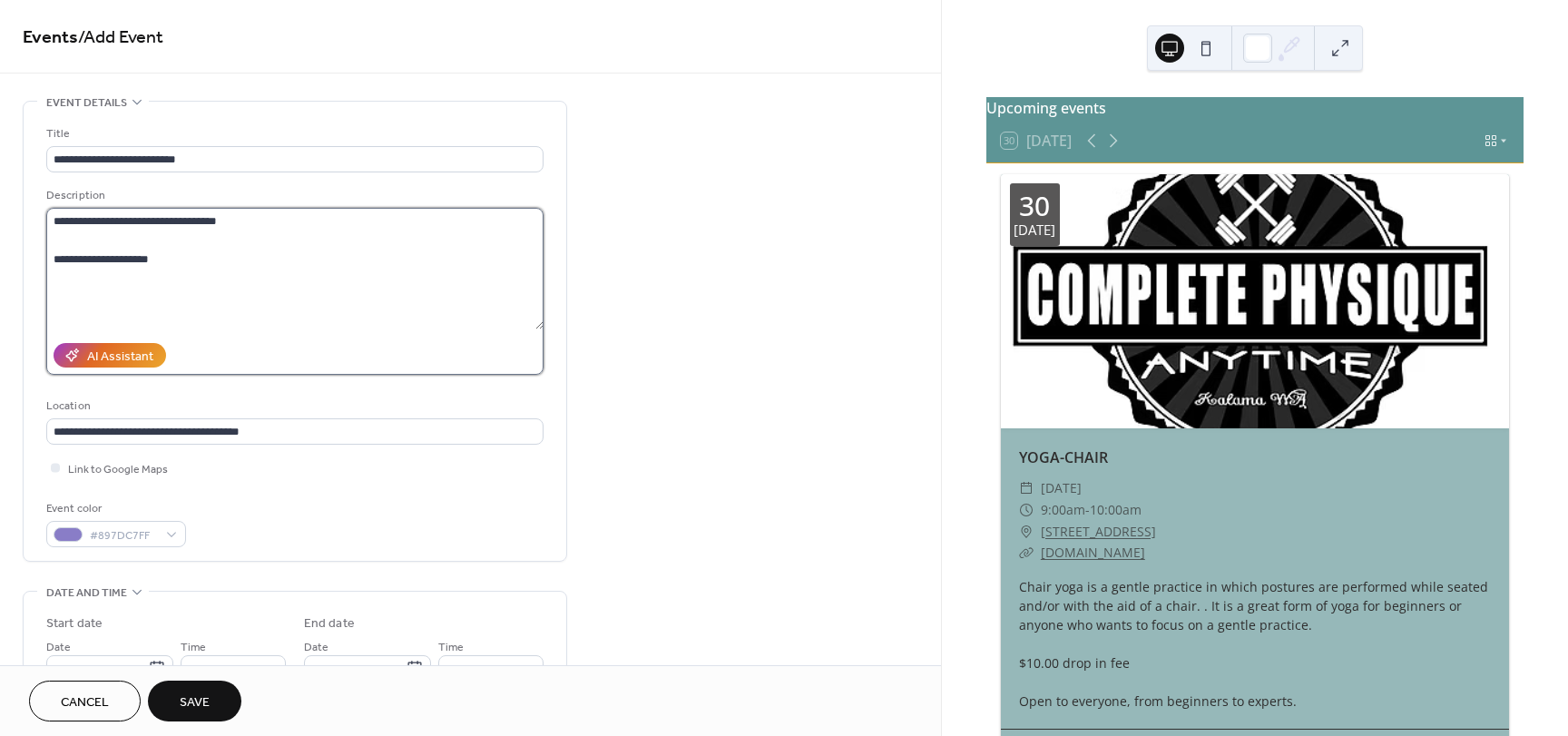 click on "**********" at bounding box center [295, 269] 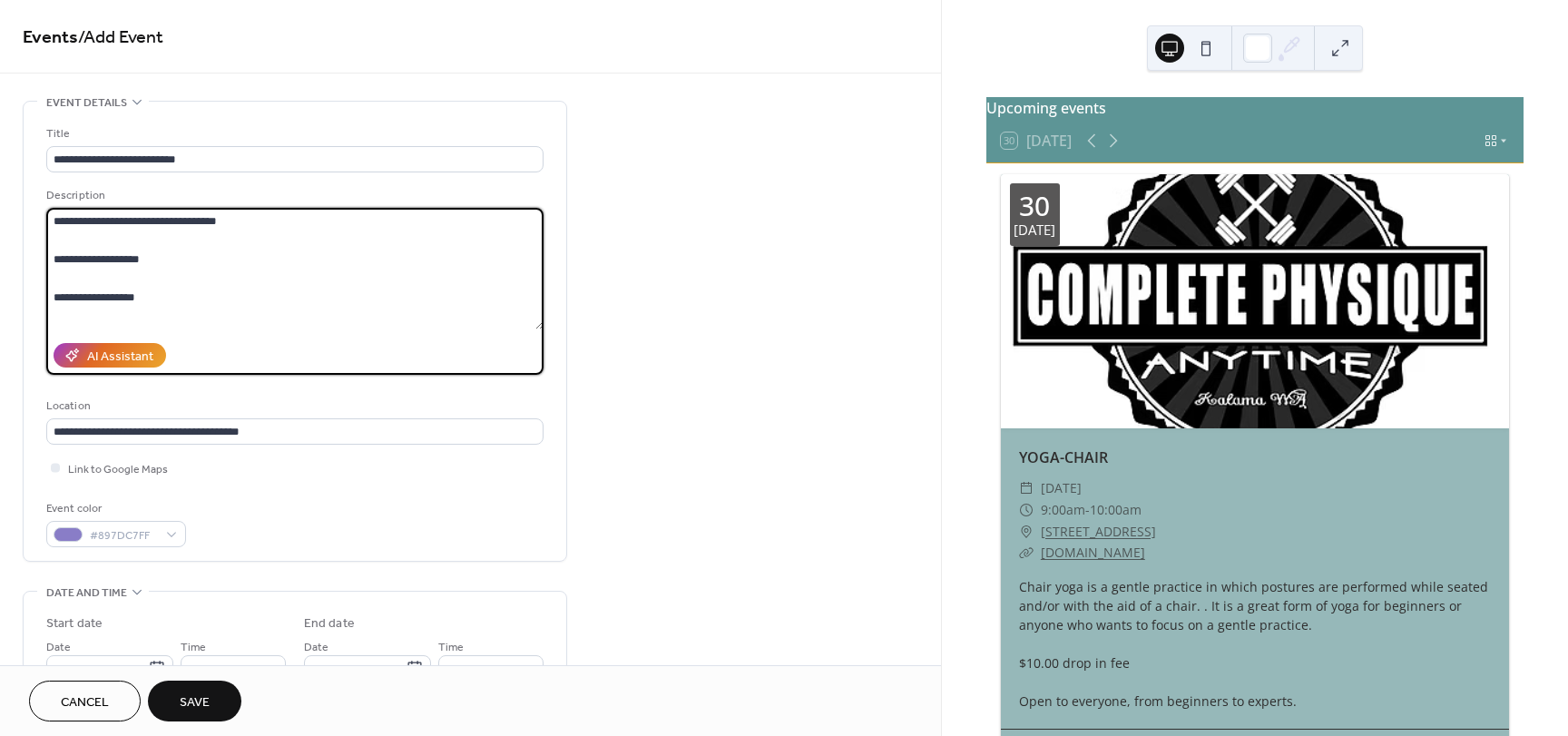 click on "**********" at bounding box center (295, 269) 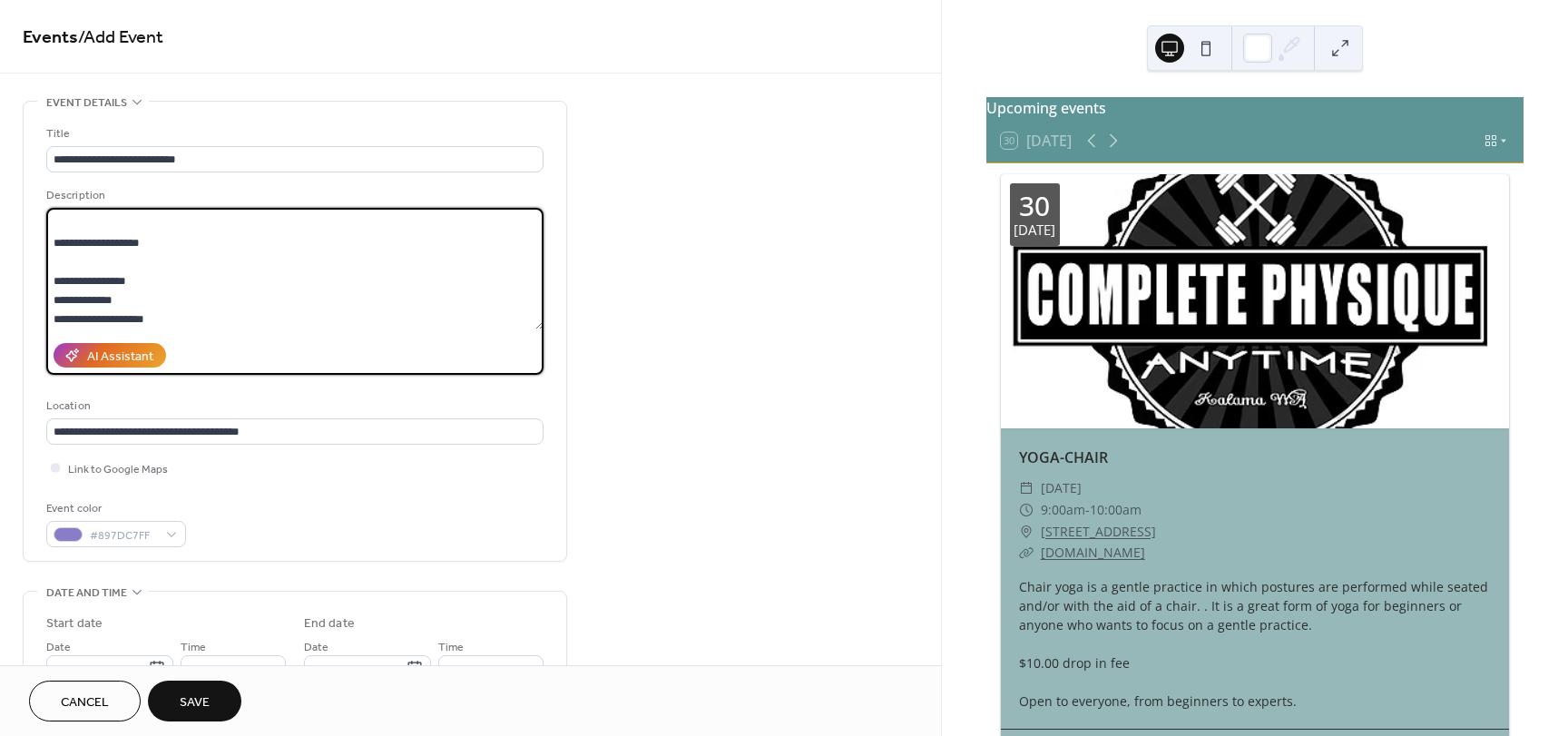 scroll, scrollTop: 35, scrollLeft: 0, axis: vertical 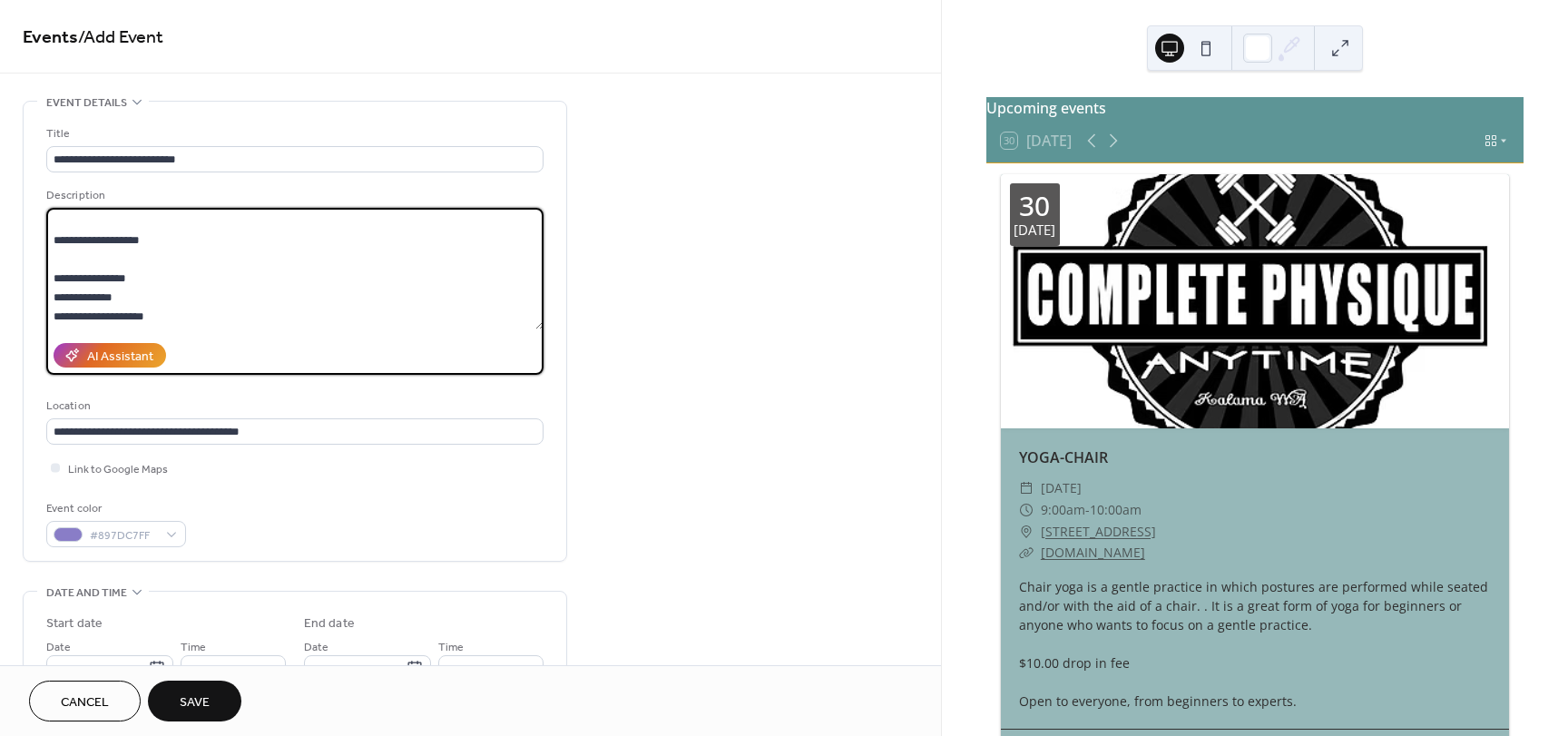 drag, startPoint x: 78, startPoint y: 301, endPoint x: 151, endPoint y: 279, distance: 76.24303 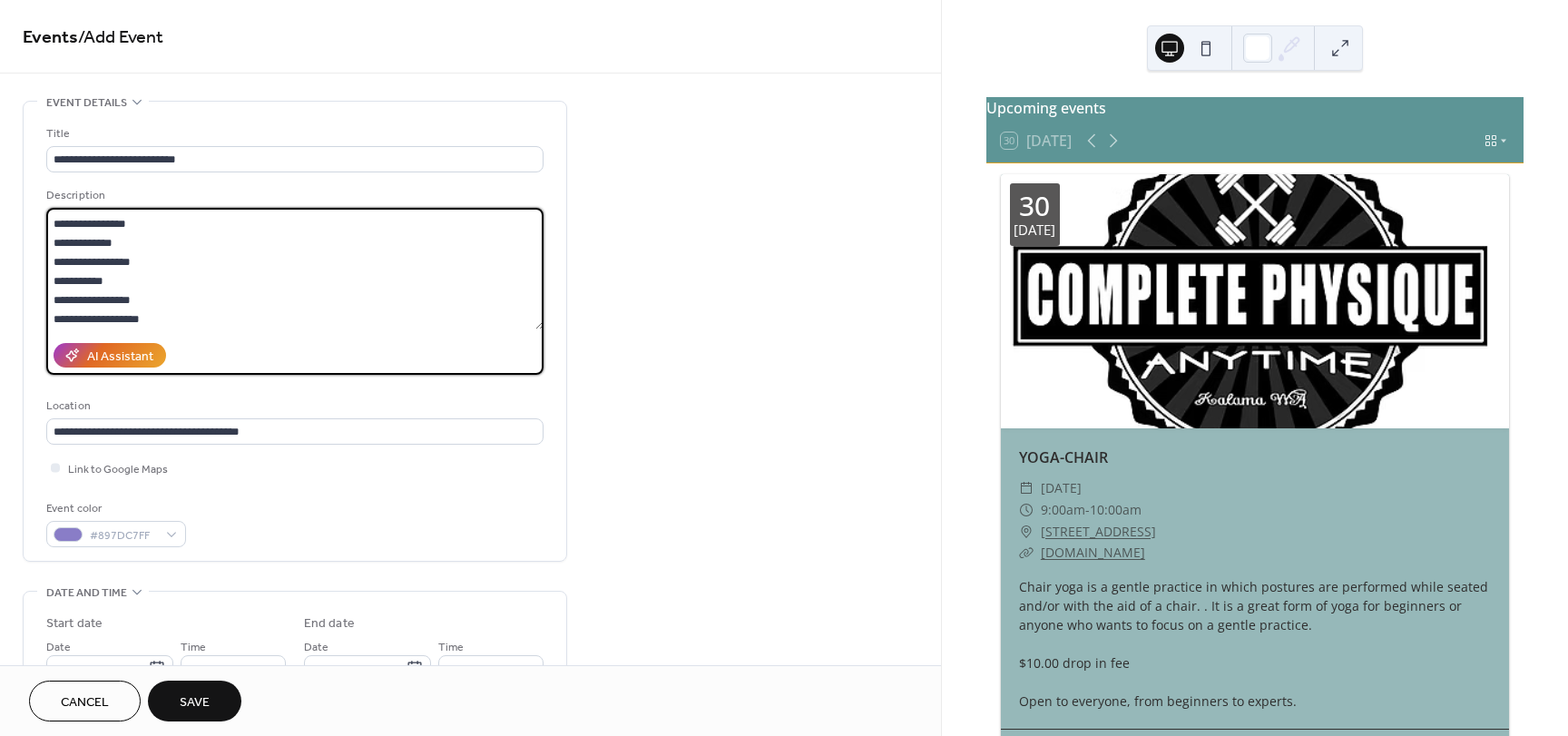 scroll, scrollTop: 93, scrollLeft: 0, axis: vertical 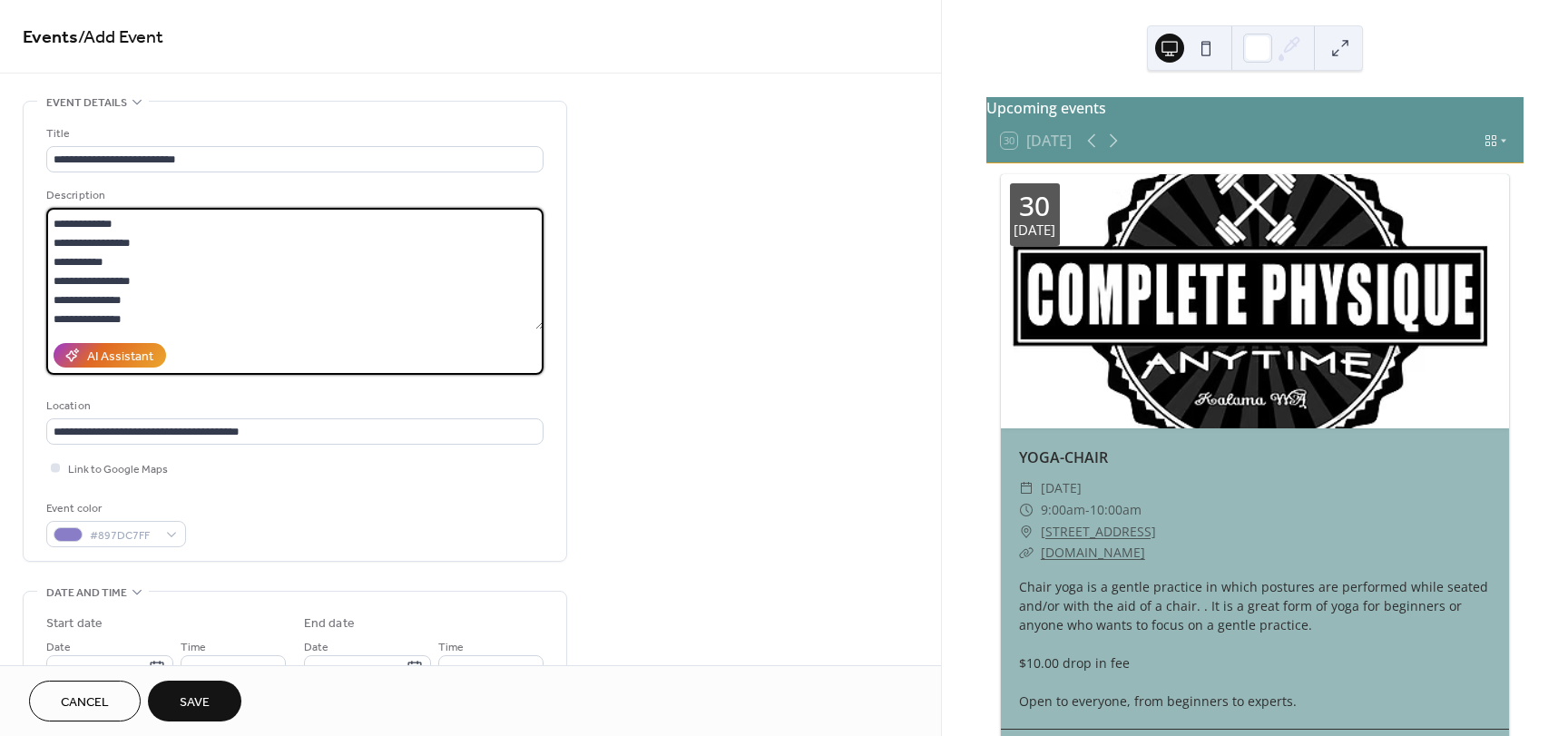 type on "**********" 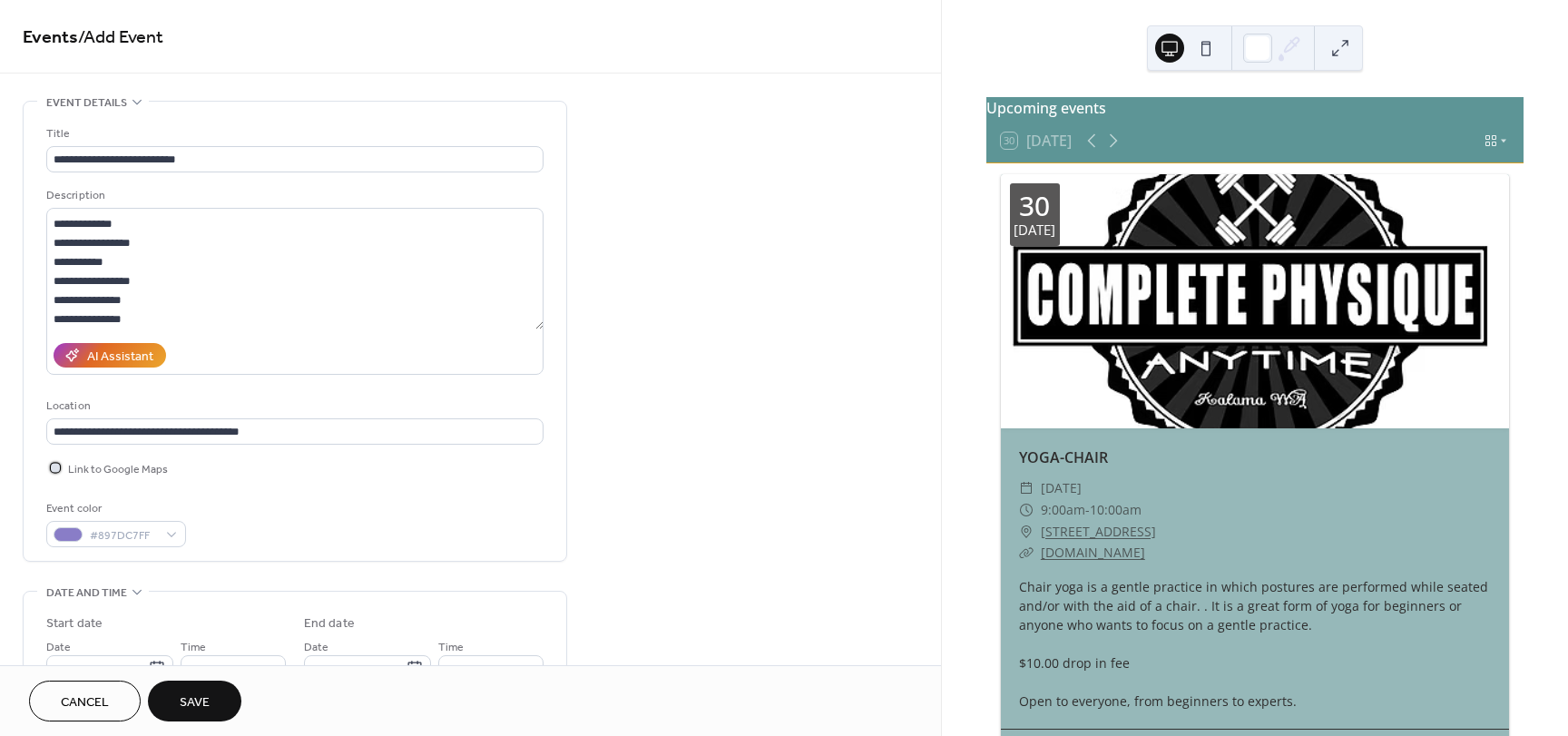 click at bounding box center (55, 467) 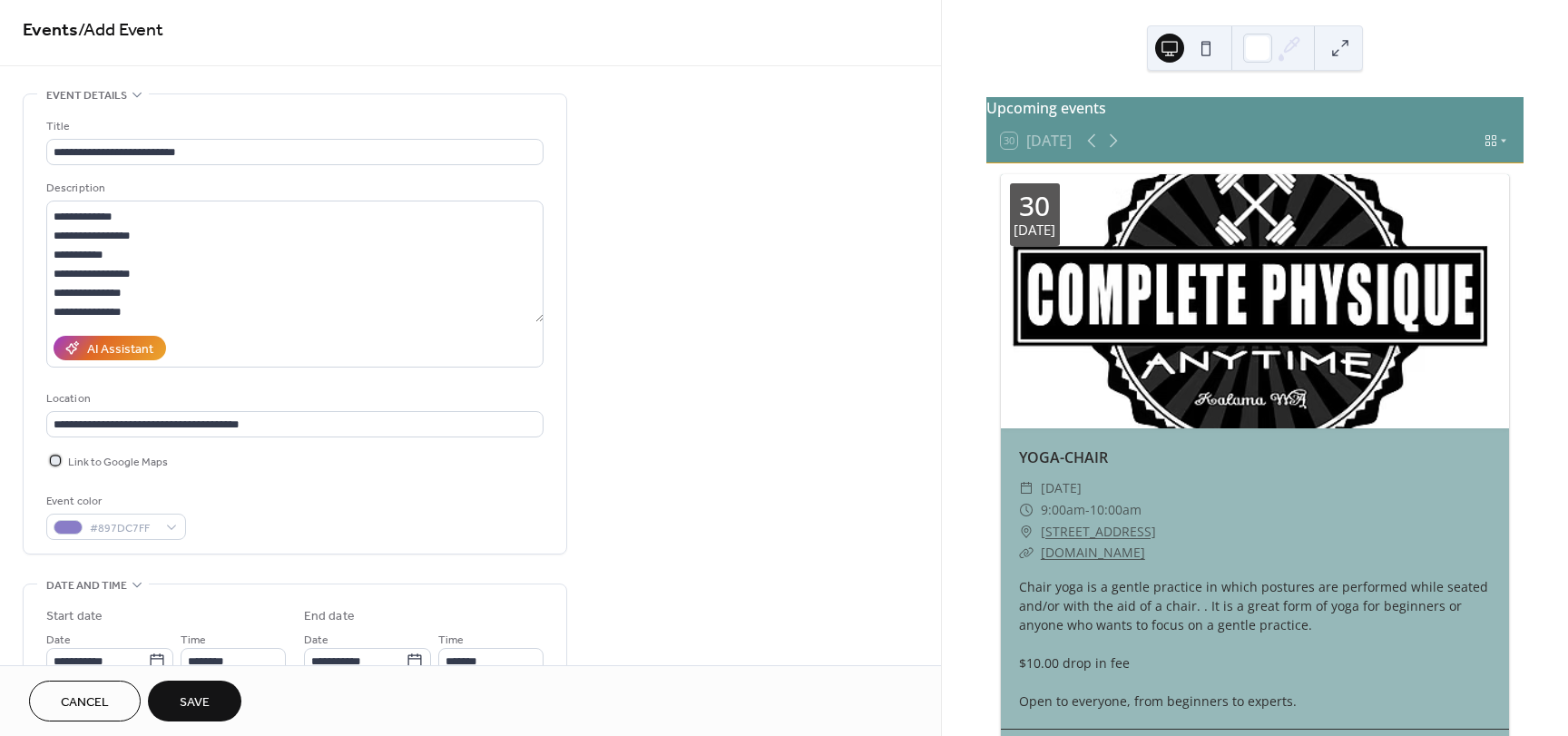 scroll, scrollTop: 0, scrollLeft: 0, axis: both 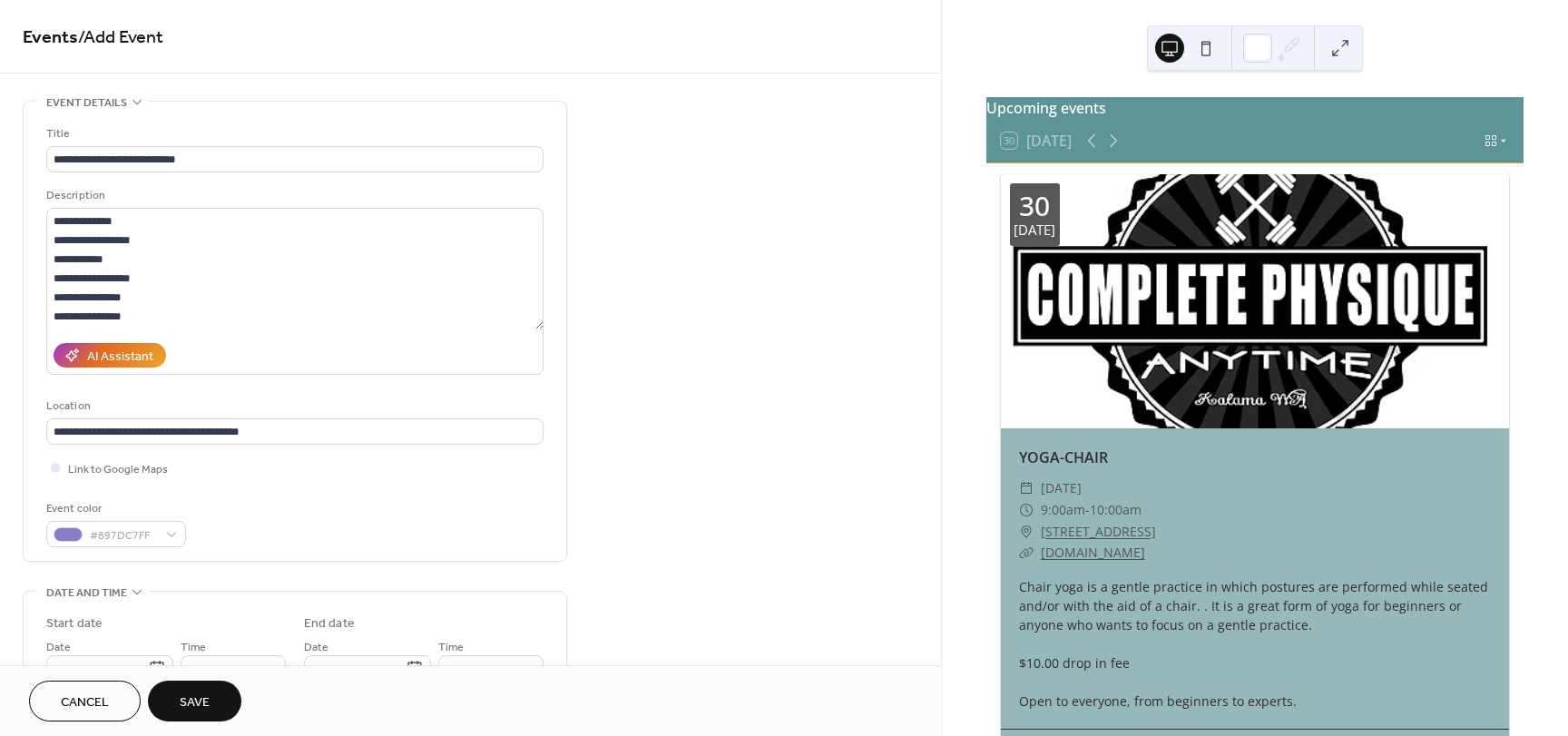 click on "Save" at bounding box center [194, 702] 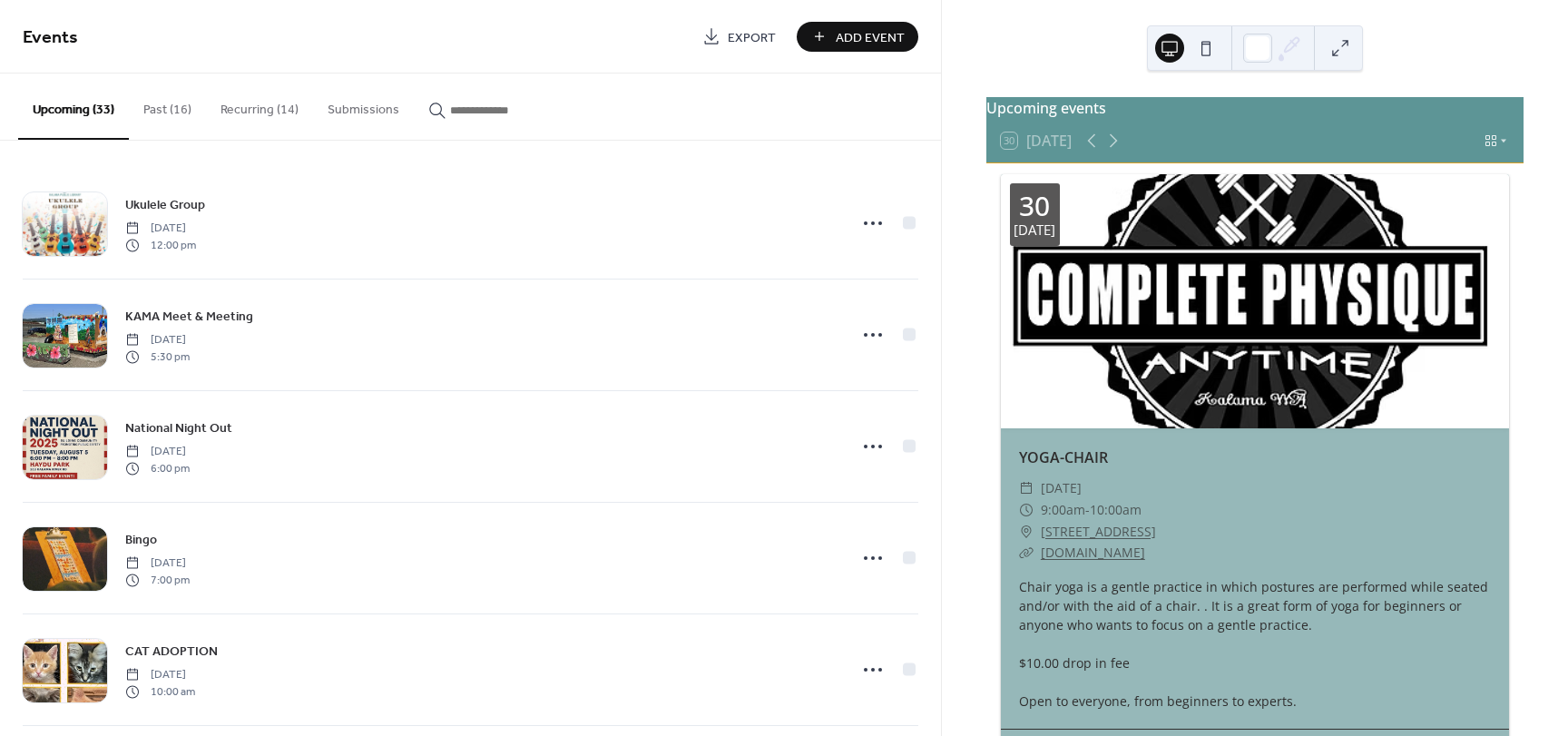 click on "Recurring (14)" at bounding box center (260, 105) 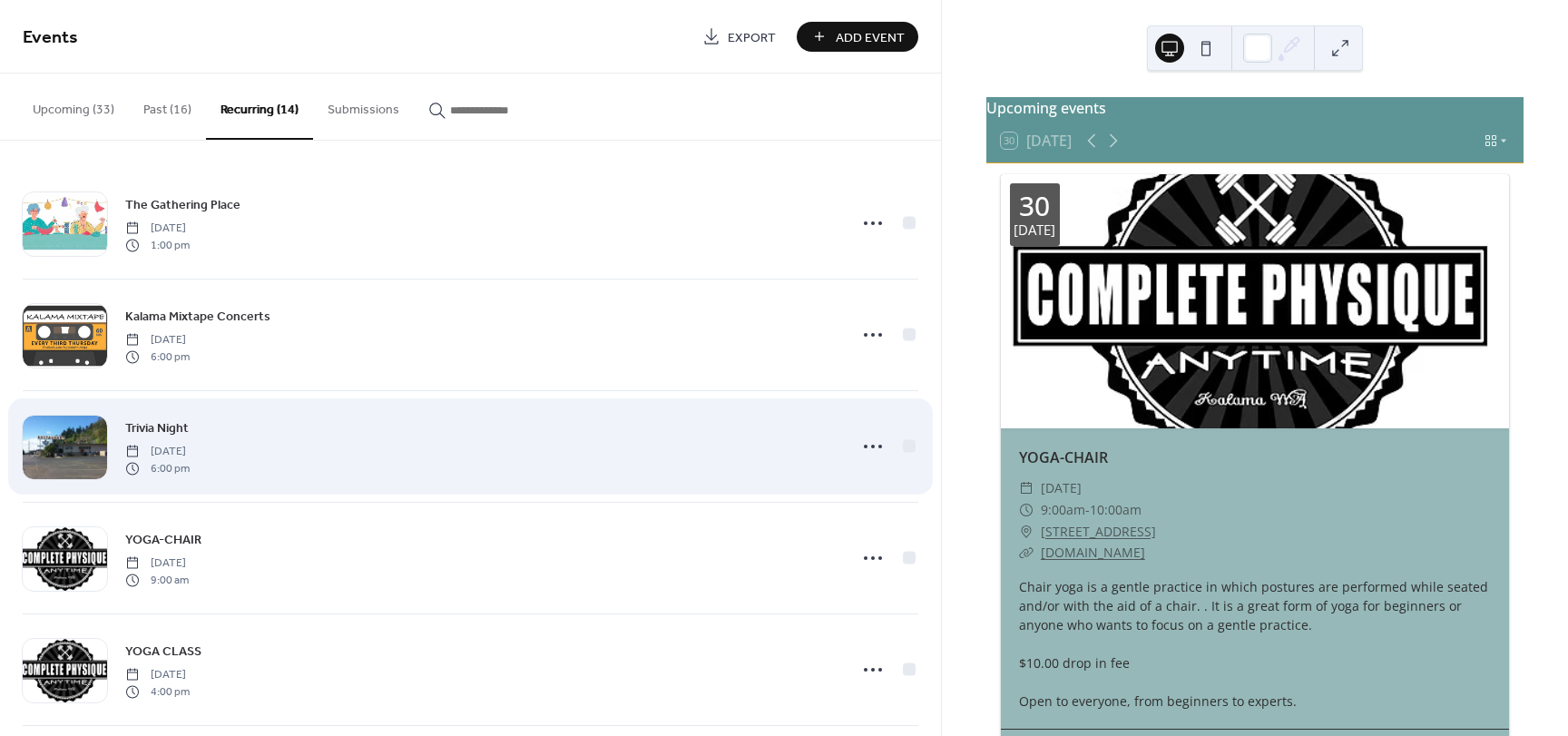 click on "Trivia Night" at bounding box center [157, 428] 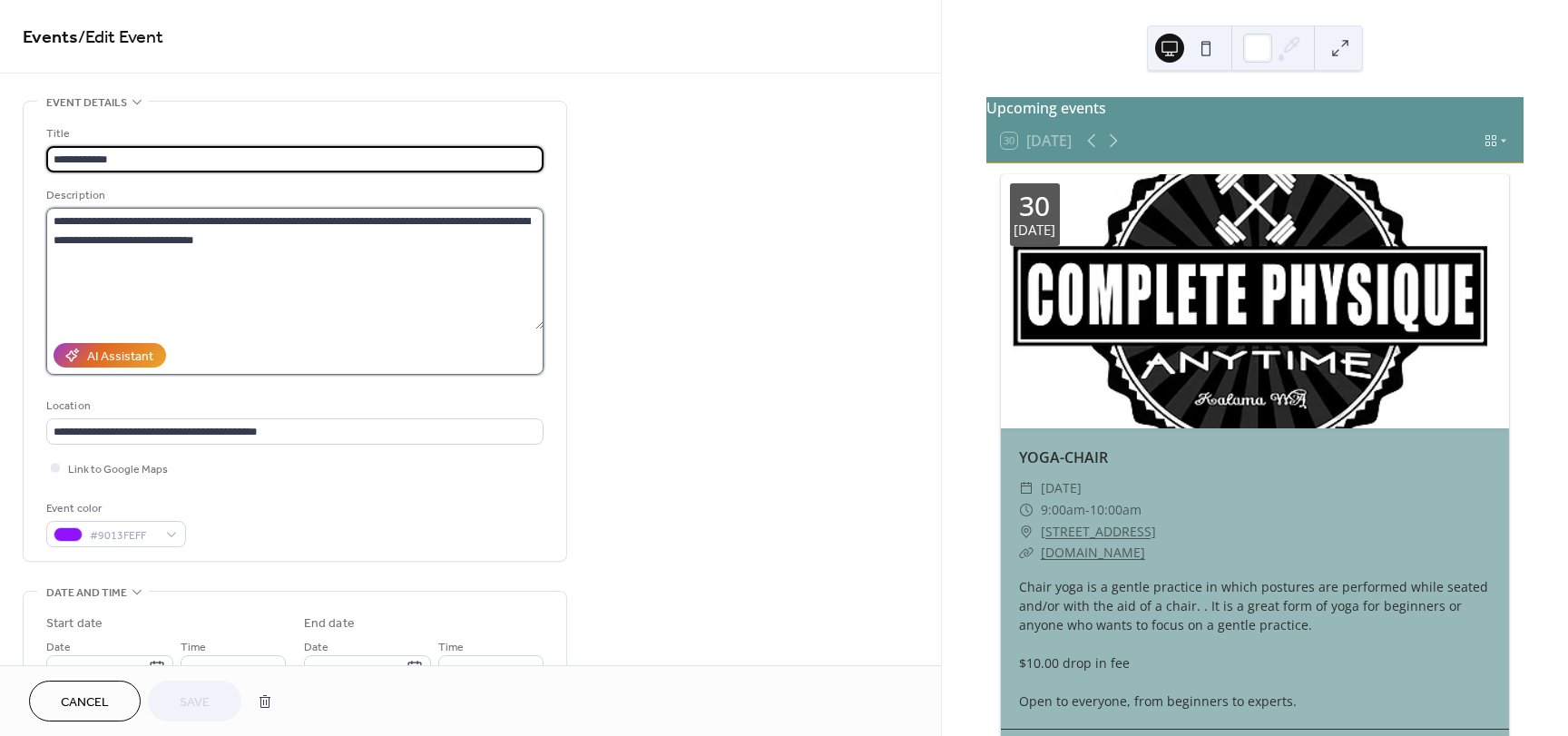 click on "**********" at bounding box center [295, 269] 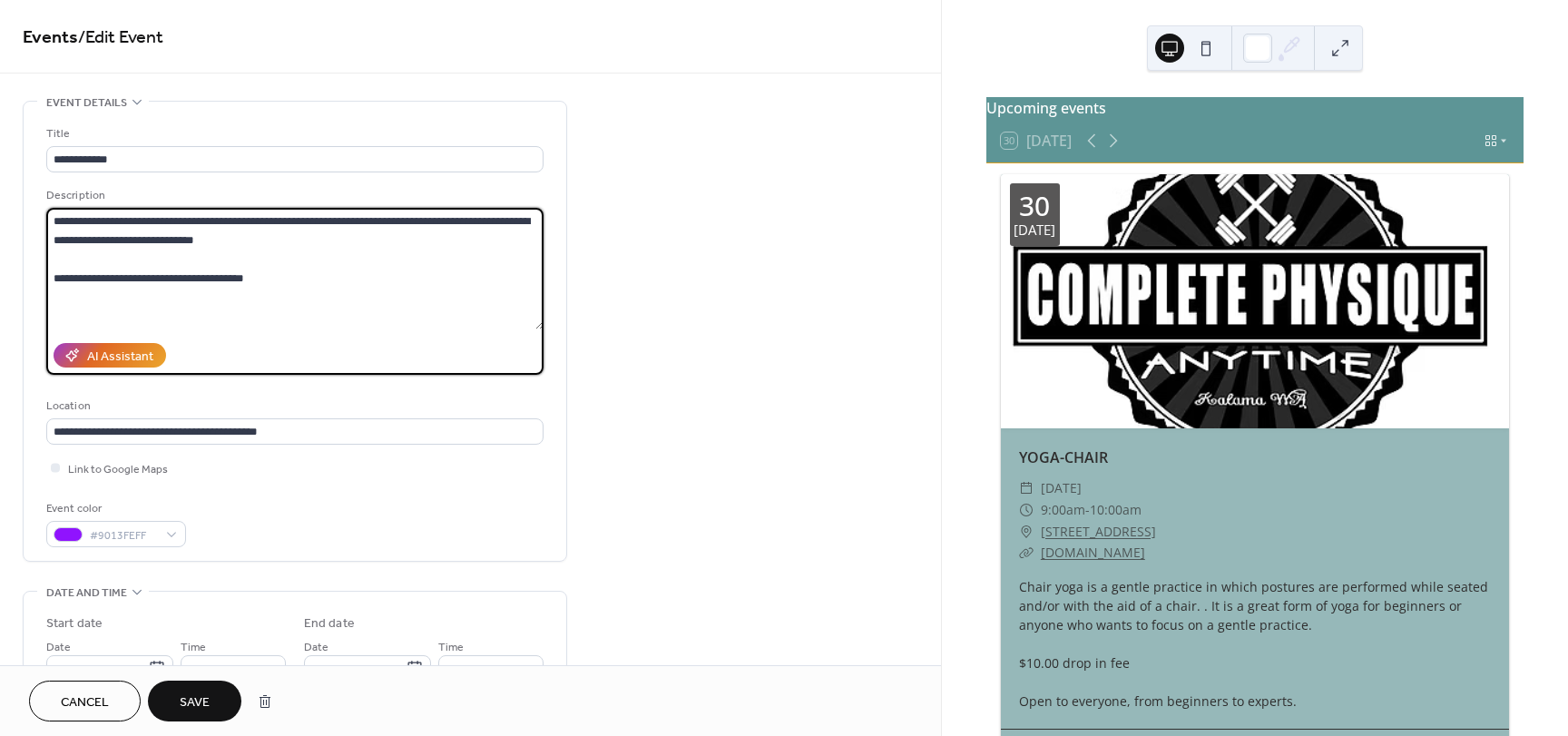 type on "**********" 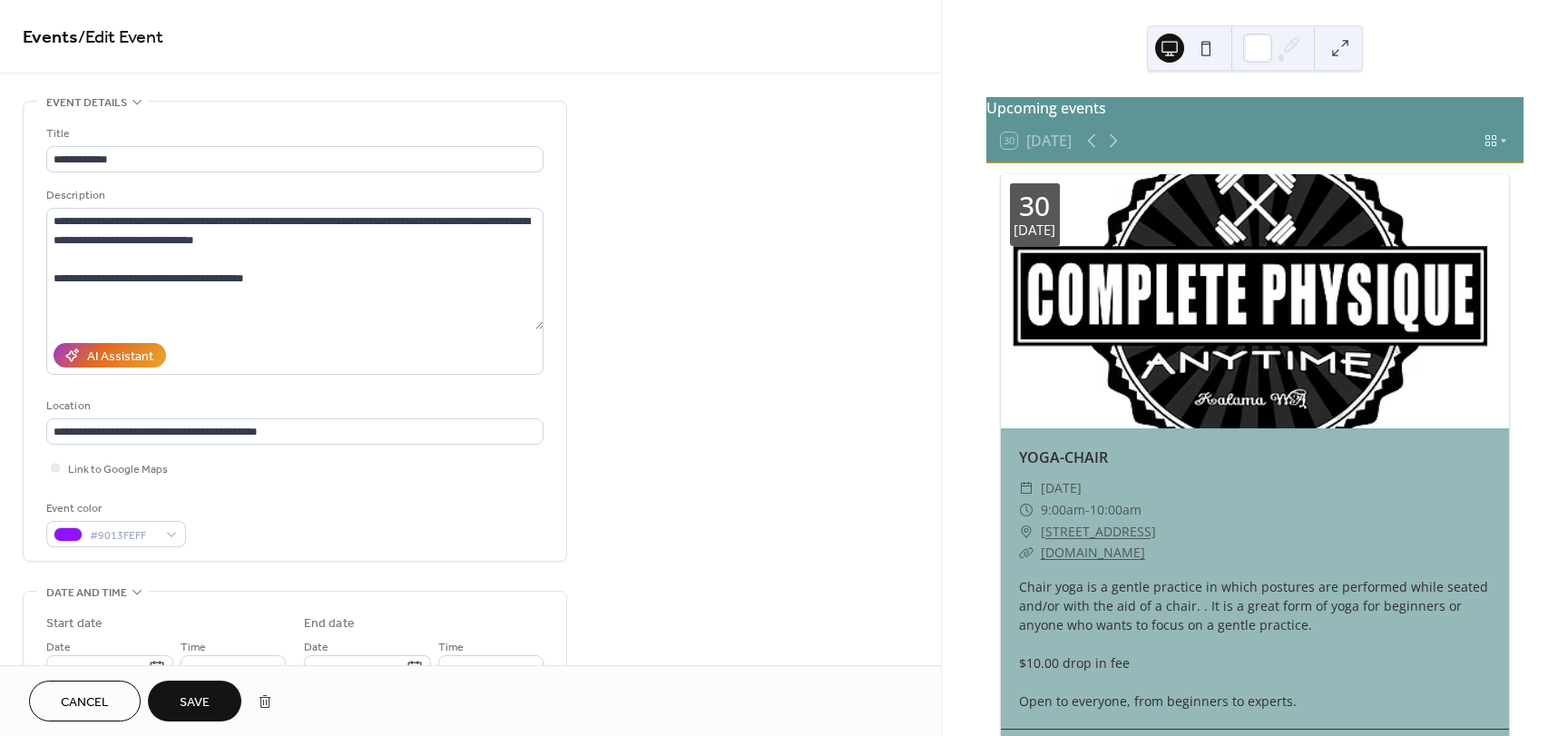 click on "Save" at bounding box center [194, 702] 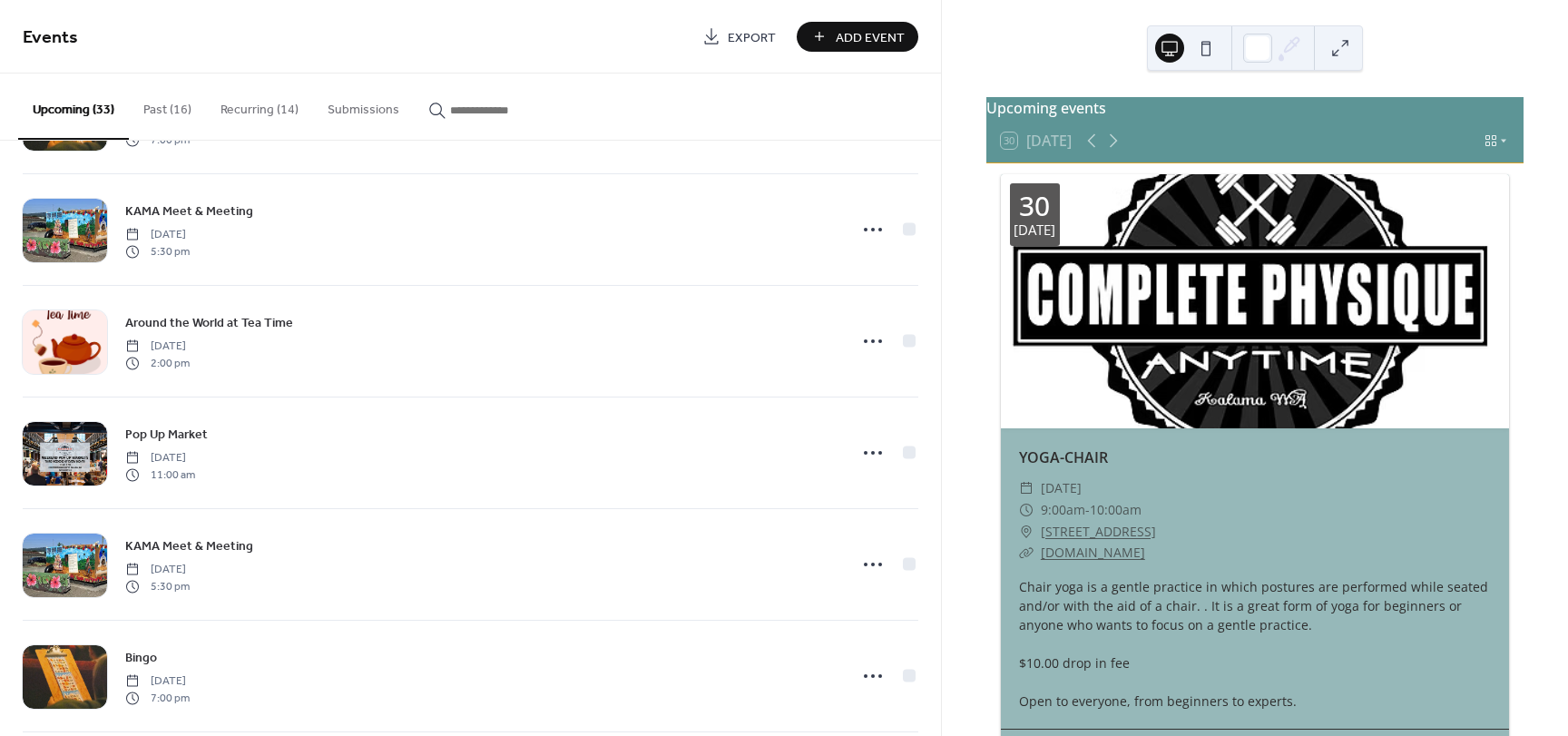 scroll, scrollTop: 2807, scrollLeft: 0, axis: vertical 